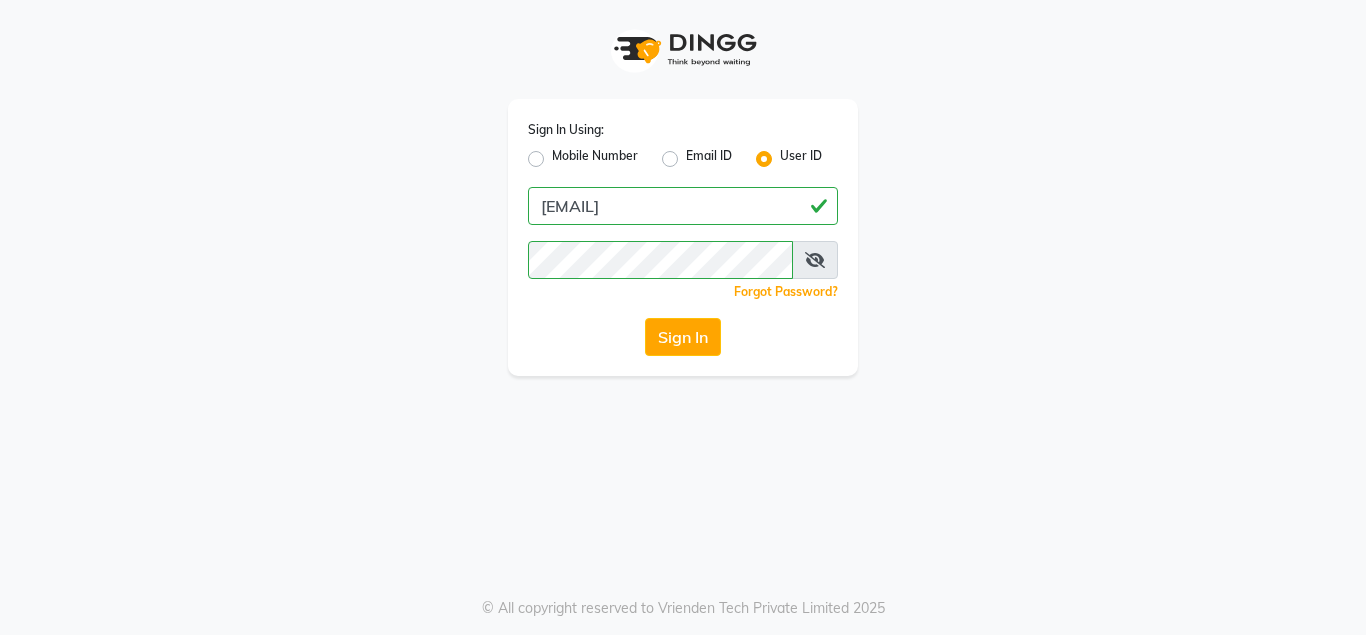 scroll, scrollTop: 0, scrollLeft: 0, axis: both 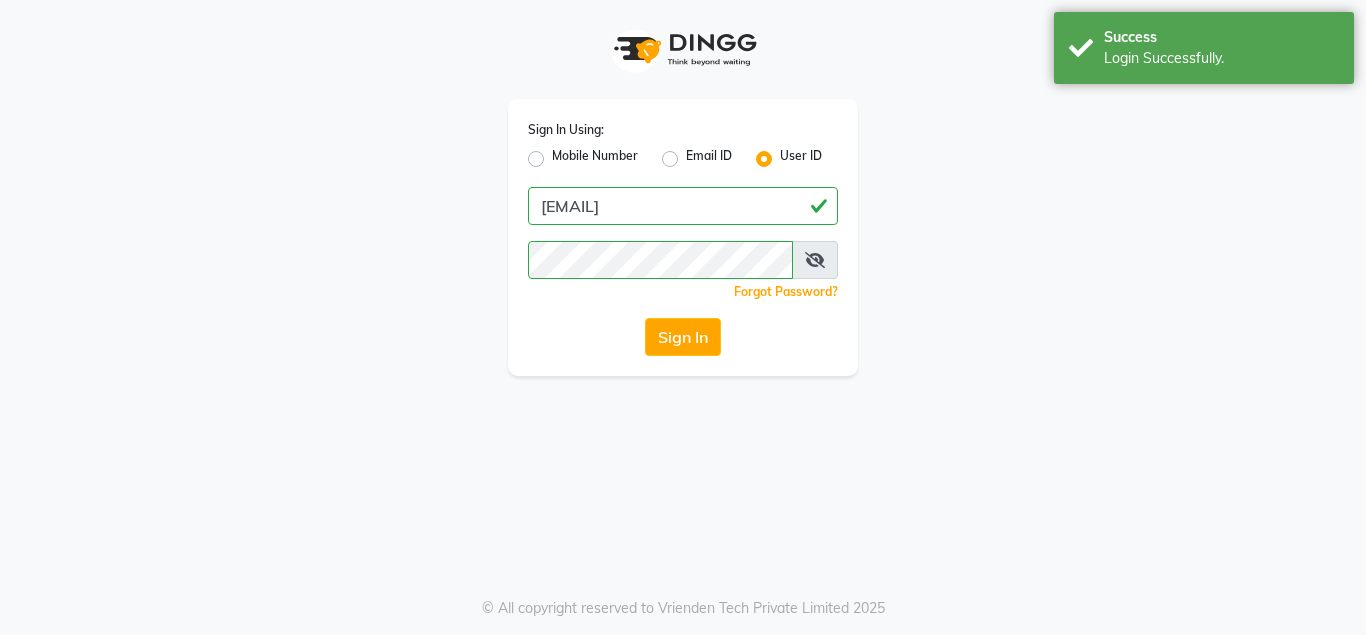 select on "service" 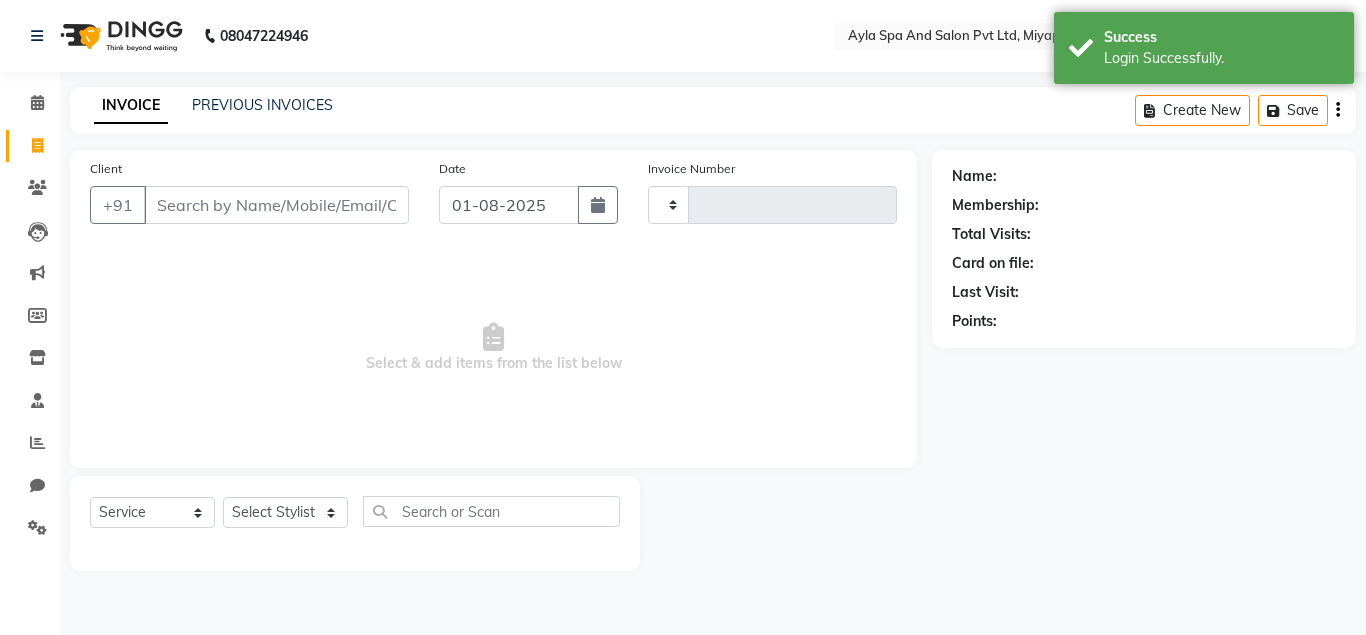 select on "en" 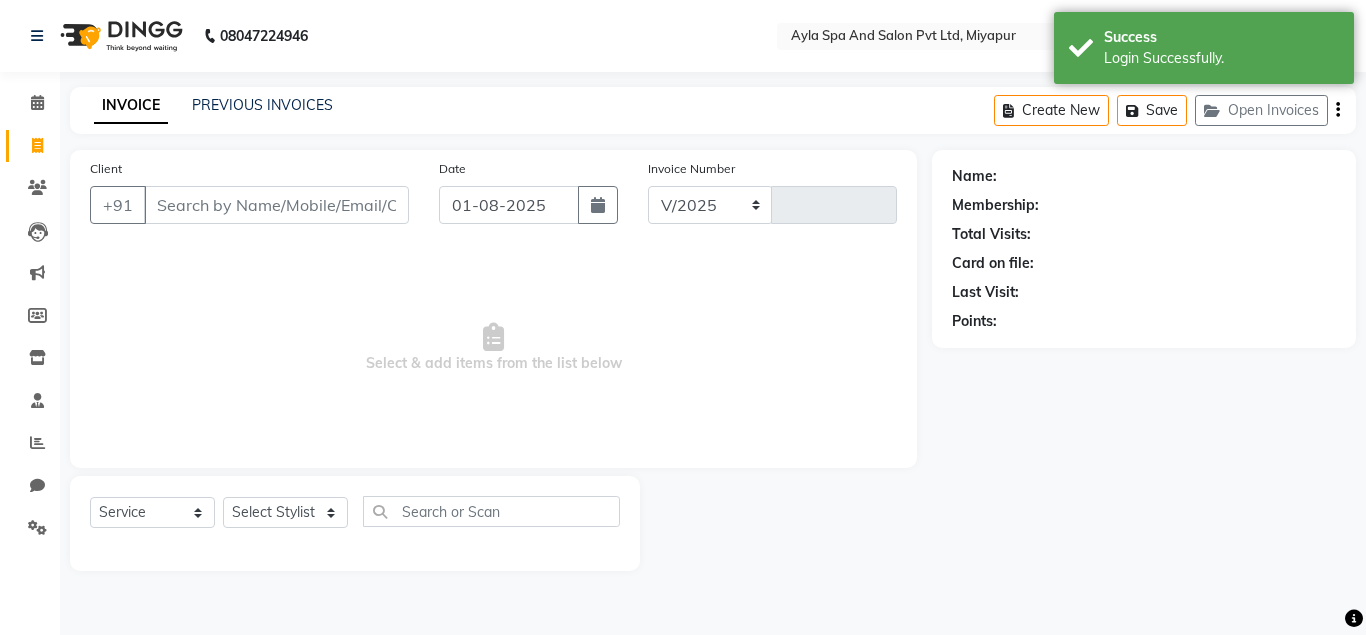select on "7756" 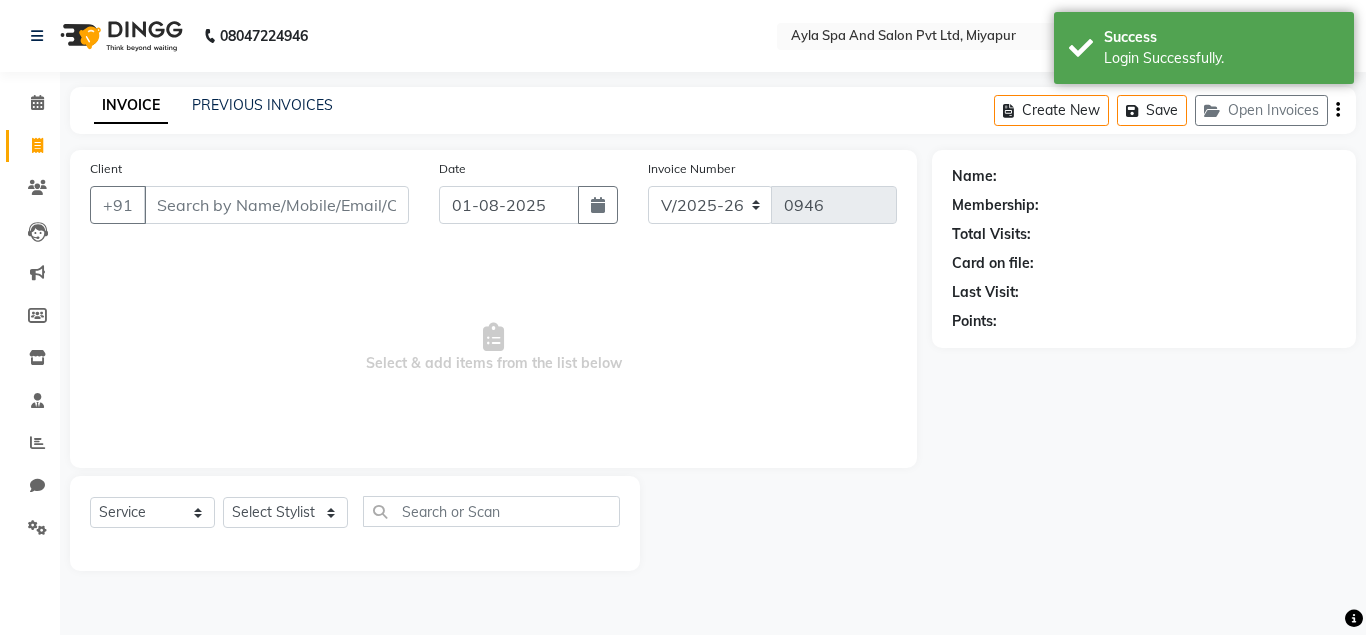 click on "Client" at bounding box center (276, 205) 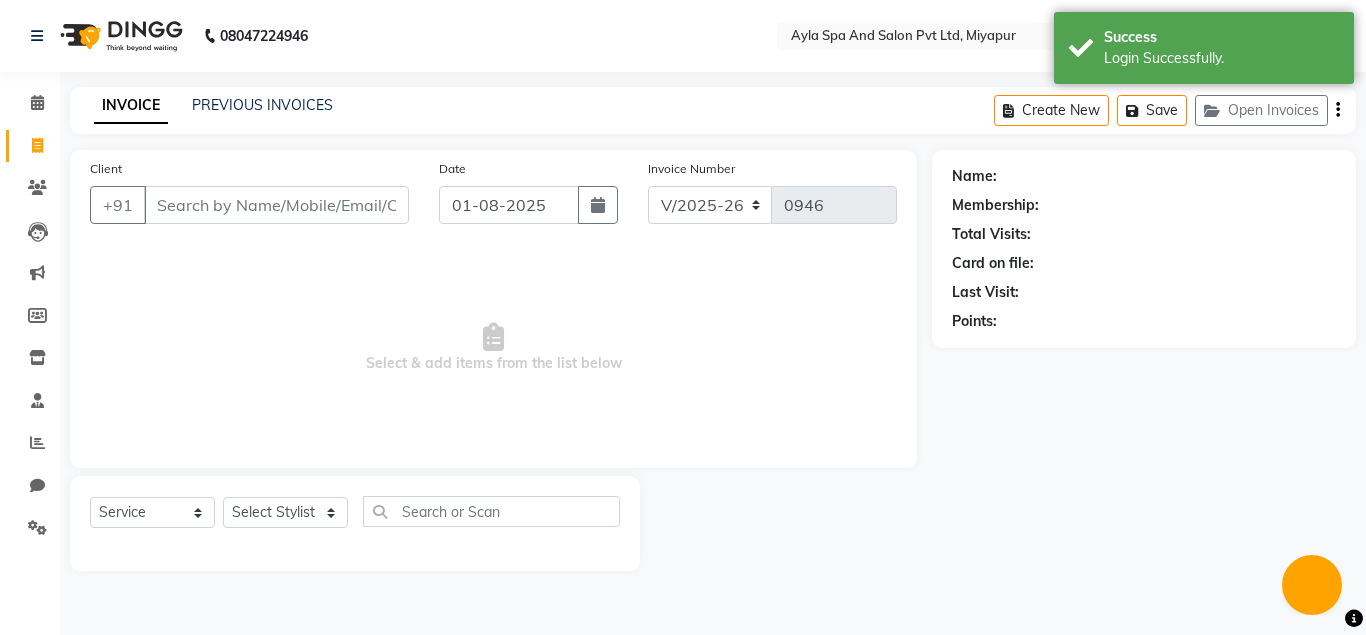 scroll, scrollTop: 0, scrollLeft: 0, axis: both 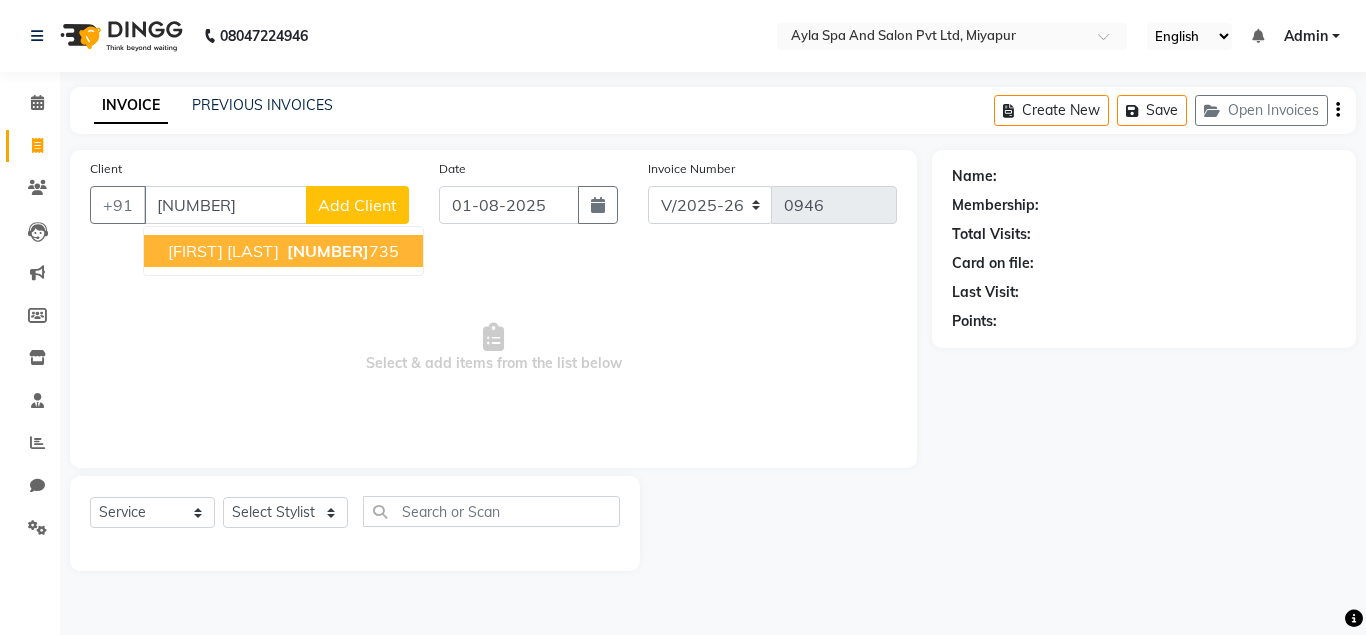 click on "[NUMBER]" at bounding box center [328, 251] 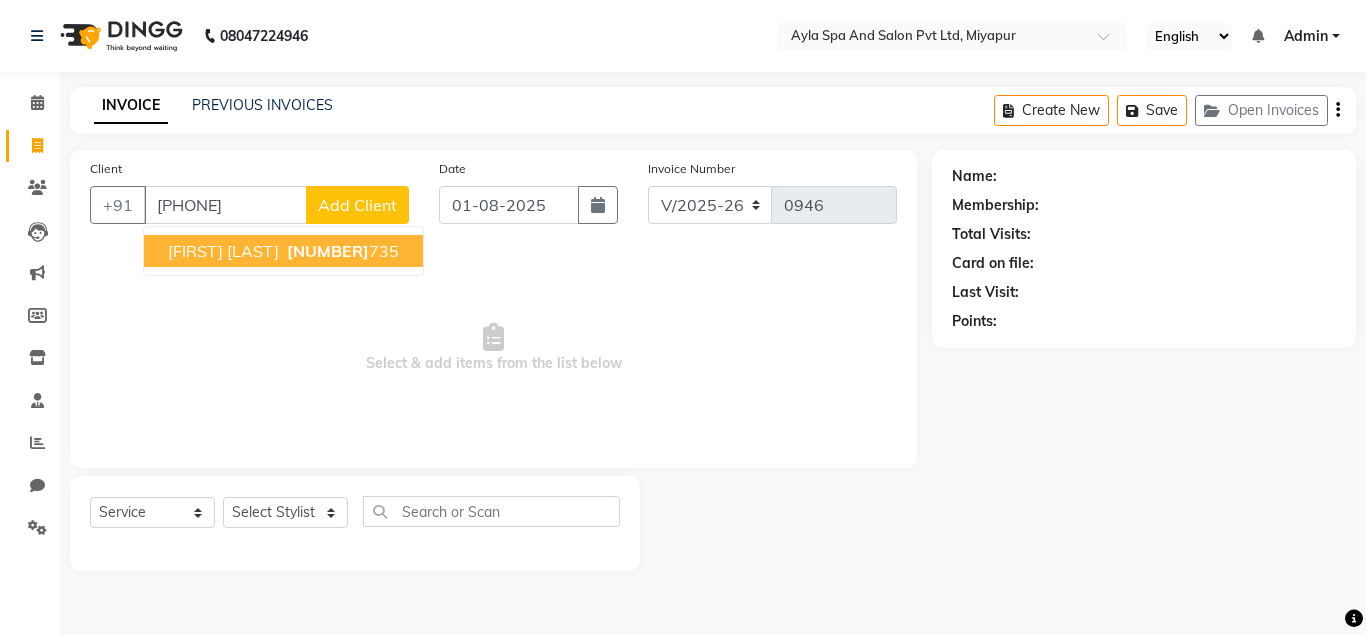 type on "[PHONE]" 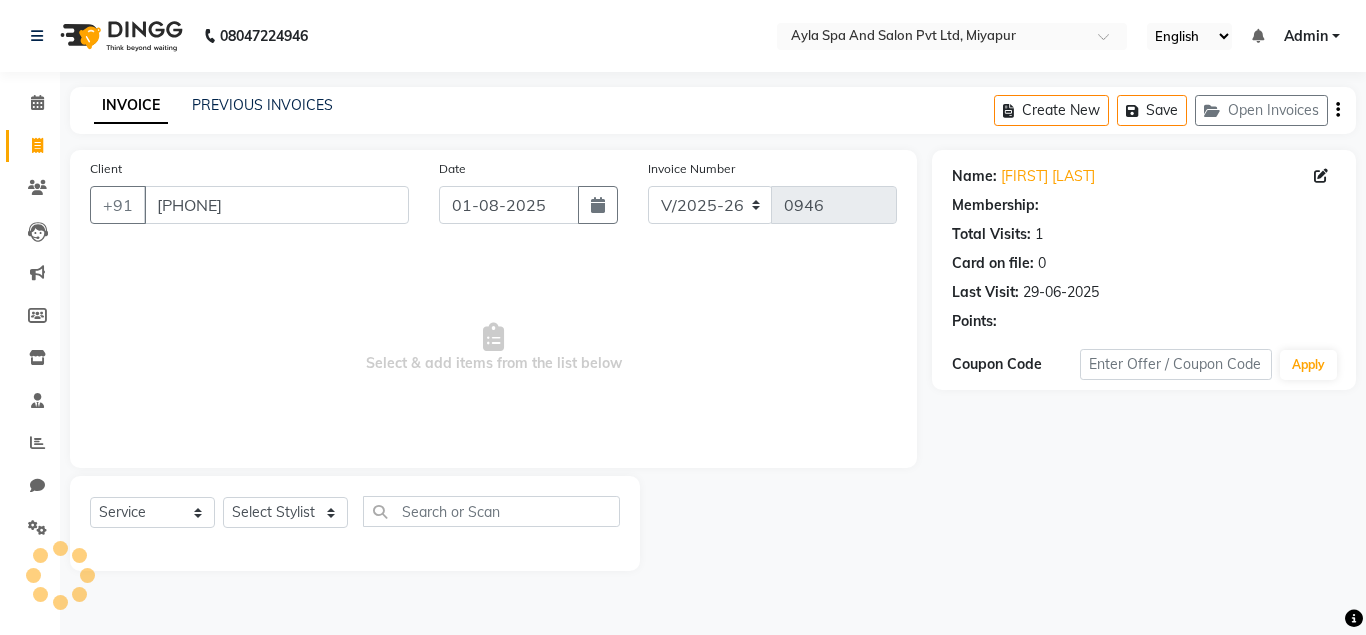 select on "1: Object" 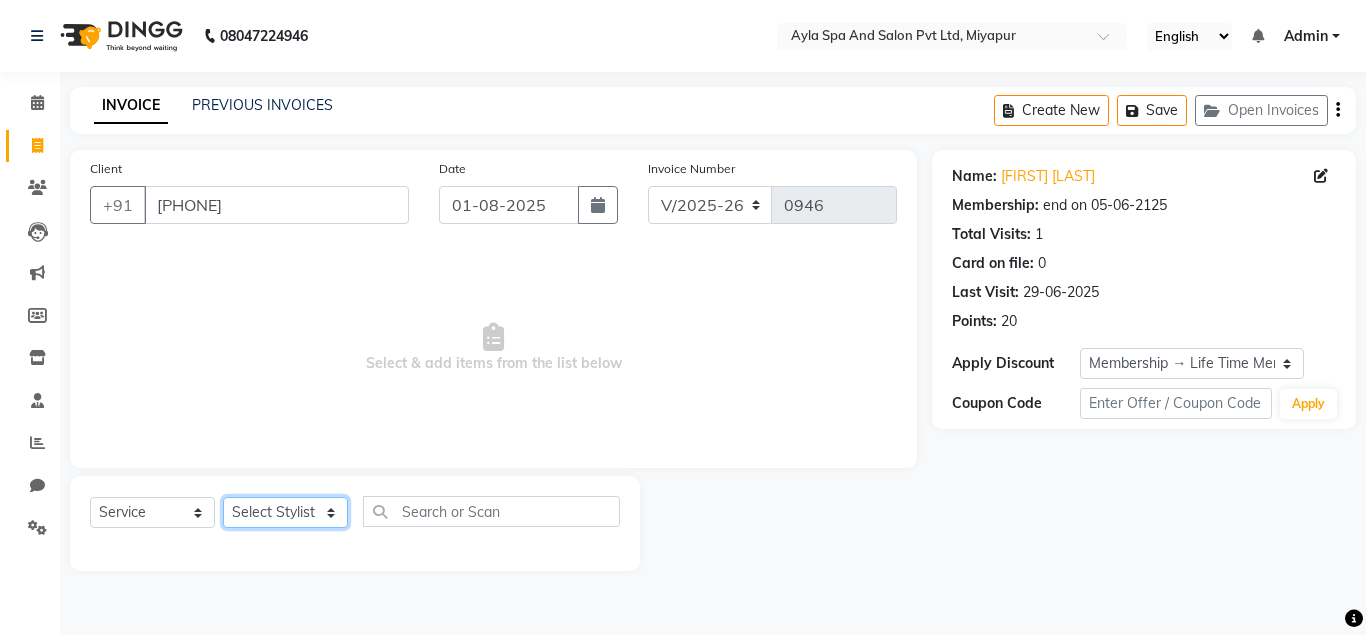 click on "Select Stylist Akshit raja BALU meena Neelima Renuka Silpa" 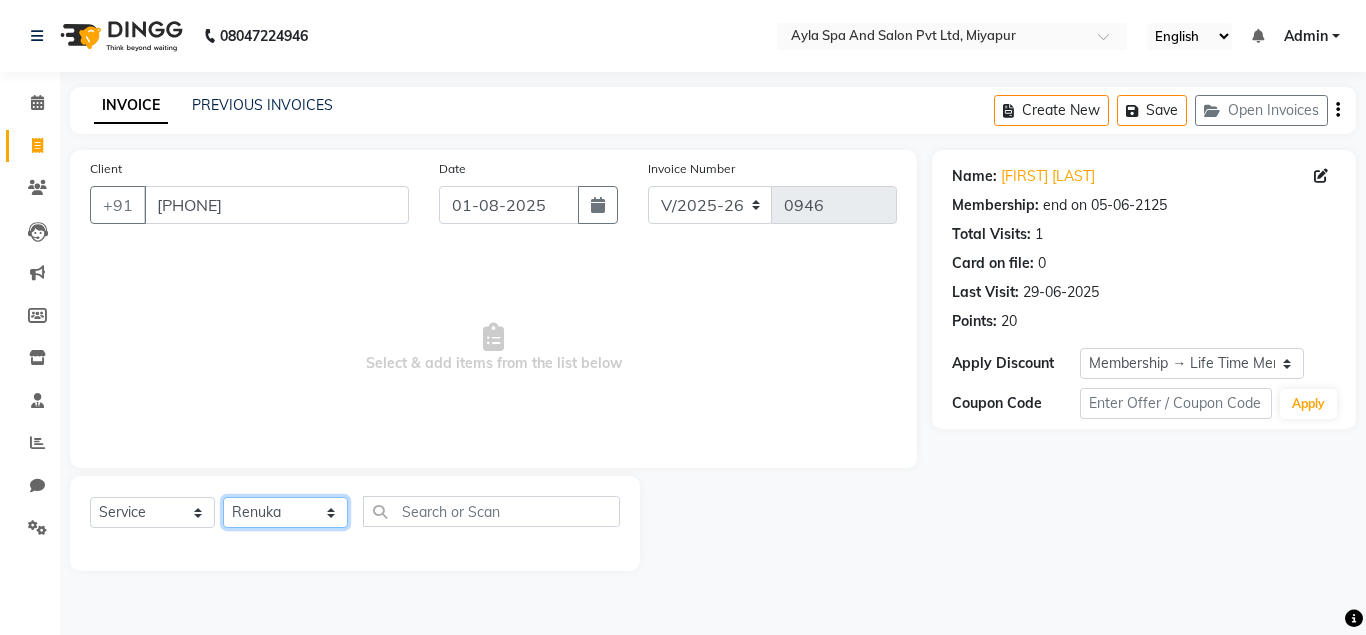 click on "Renuka" 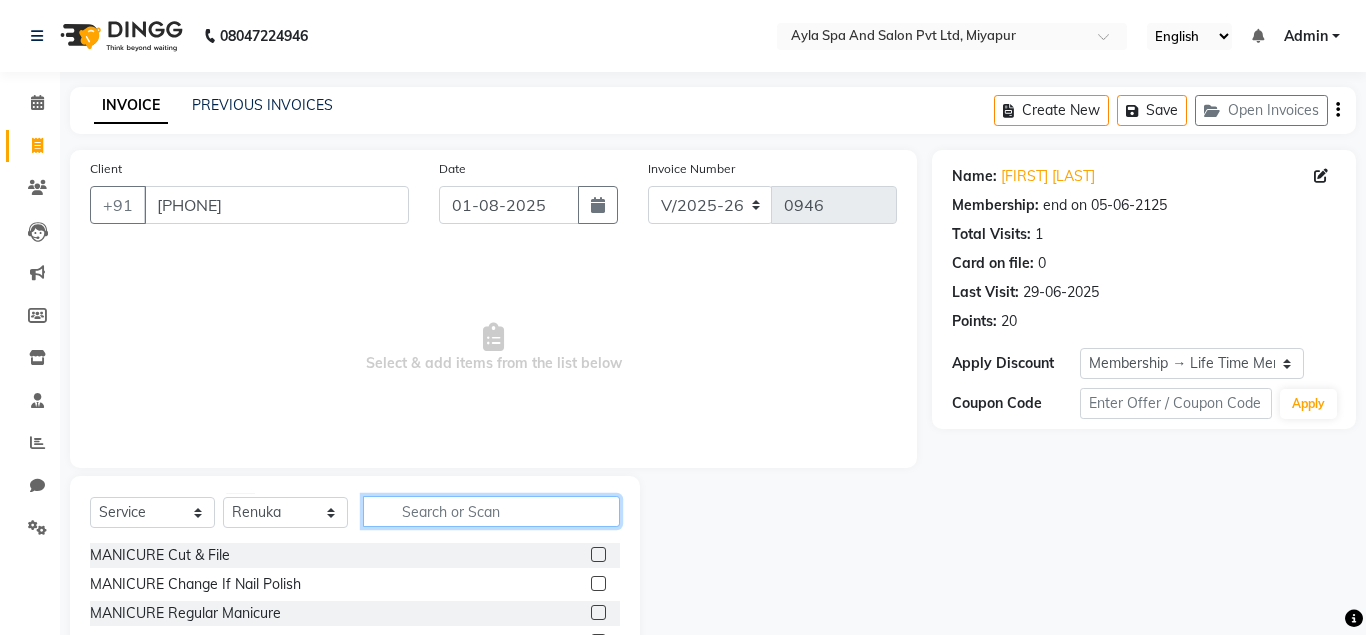 click 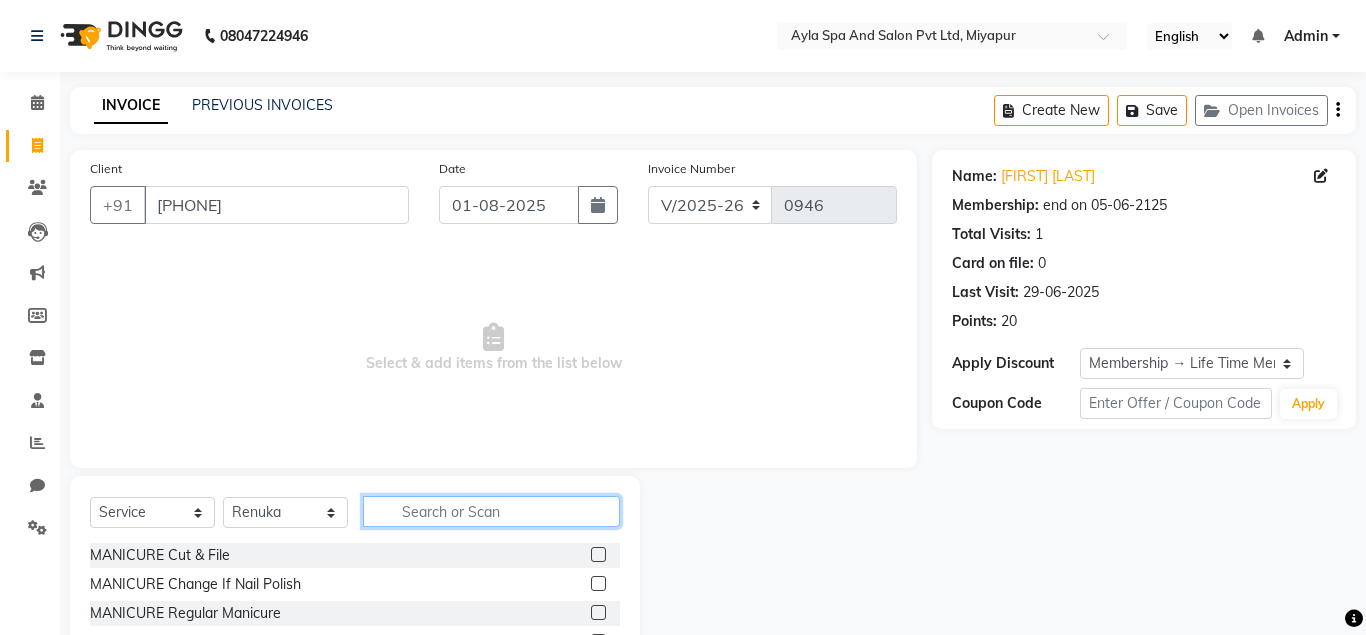 click 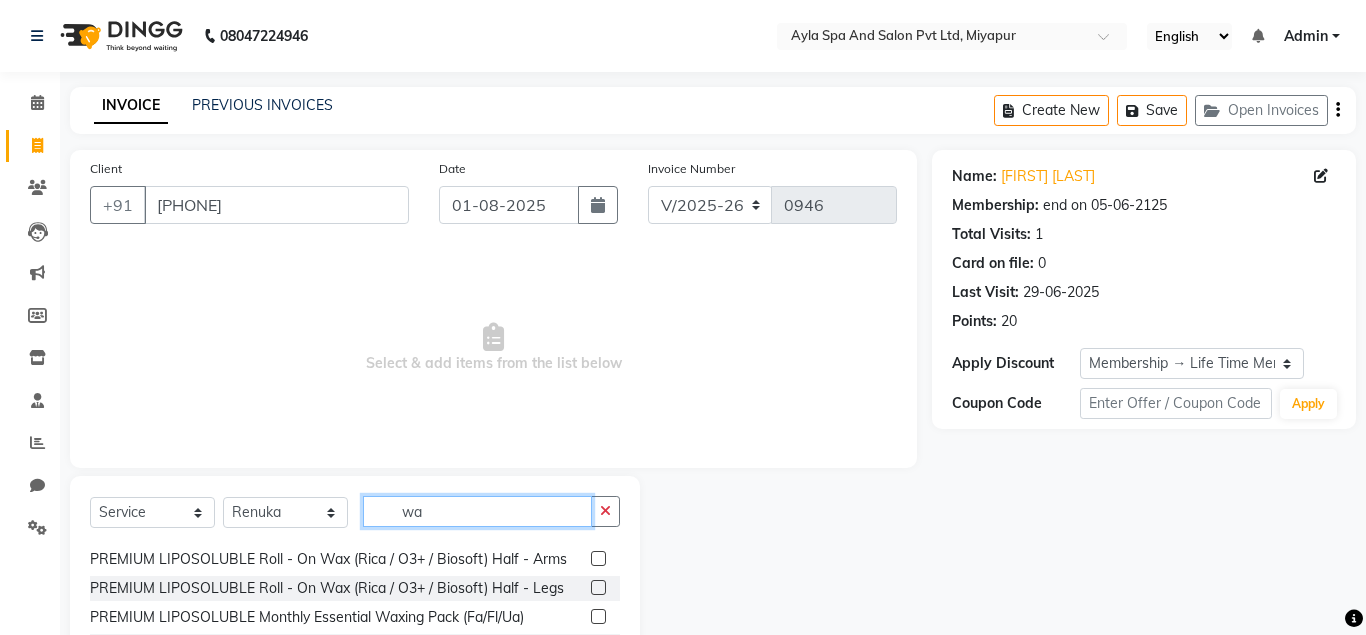 scroll, scrollTop: 108, scrollLeft: 0, axis: vertical 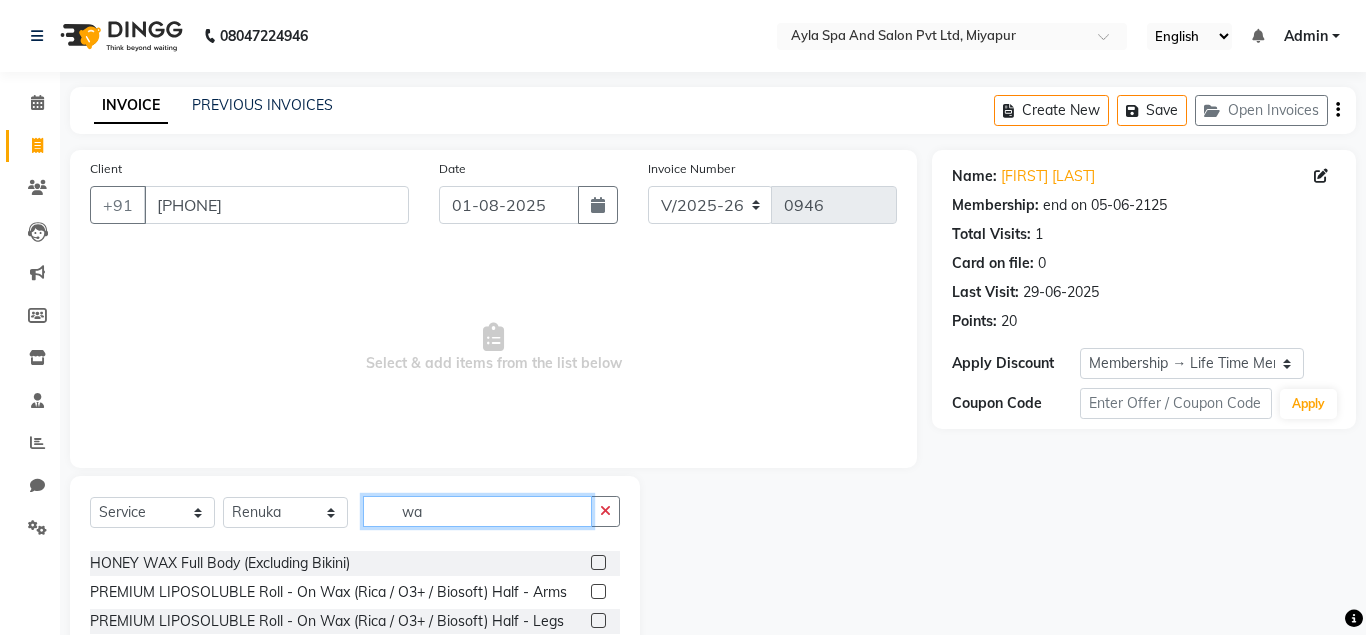 type on "wa" 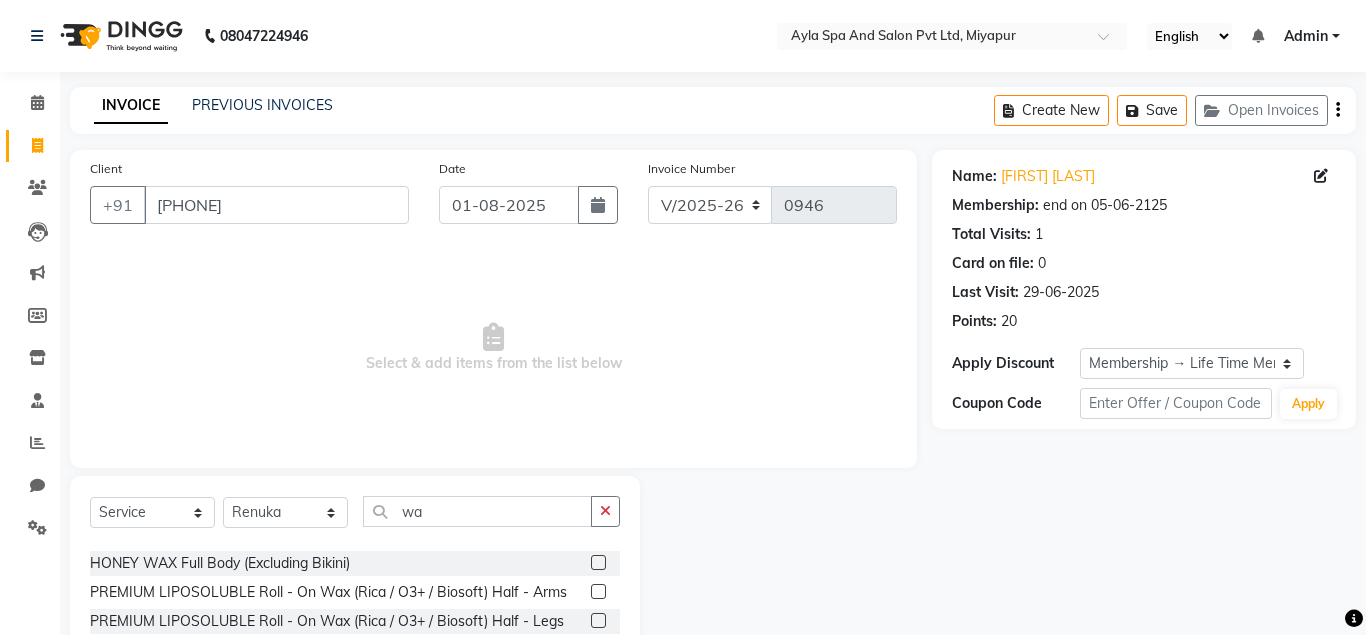click 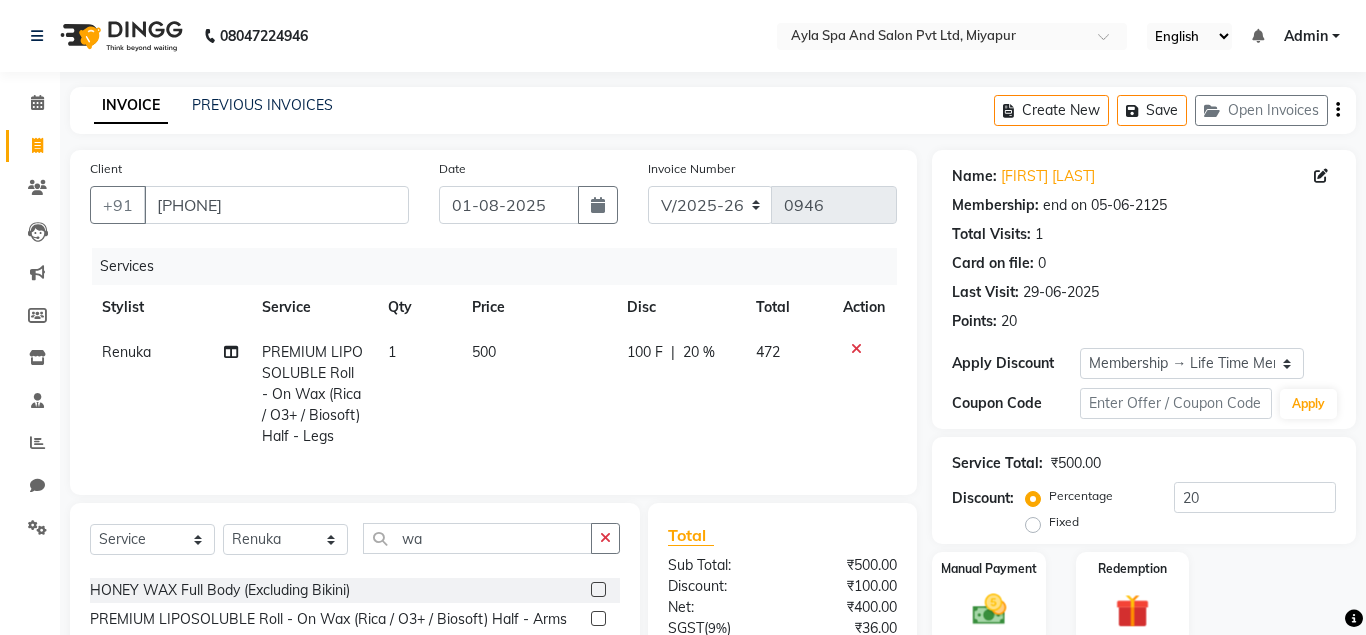 checkbox on "false" 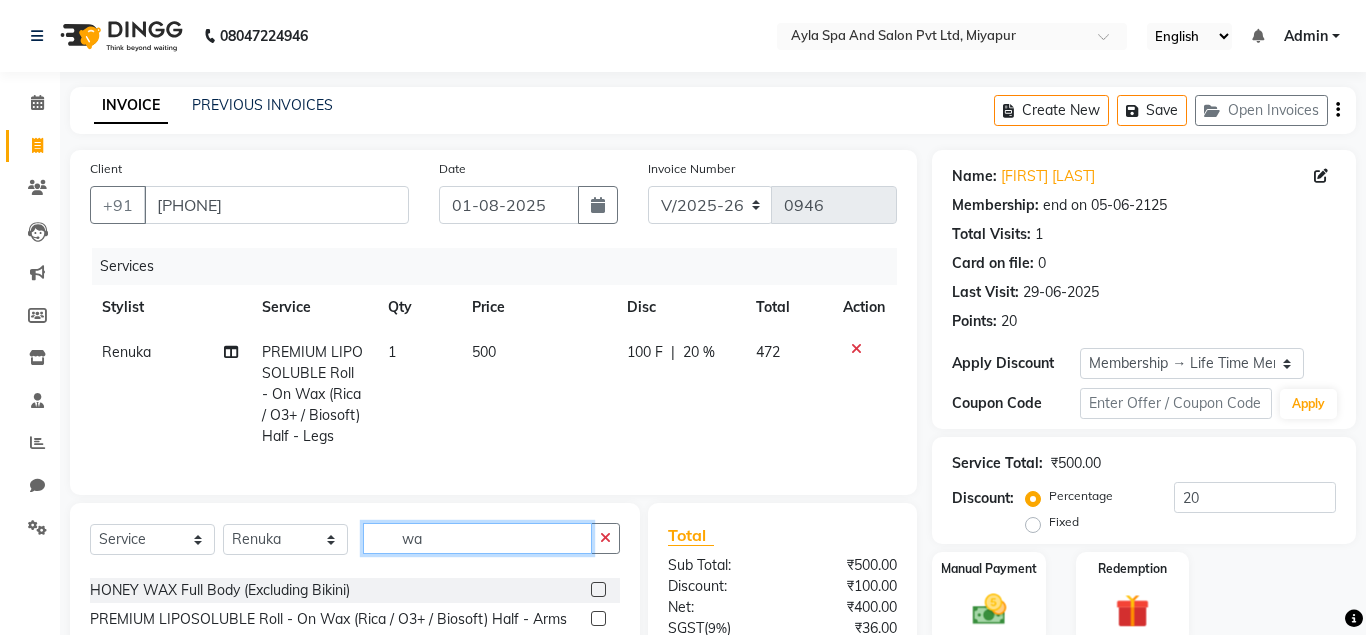 click on "wa" 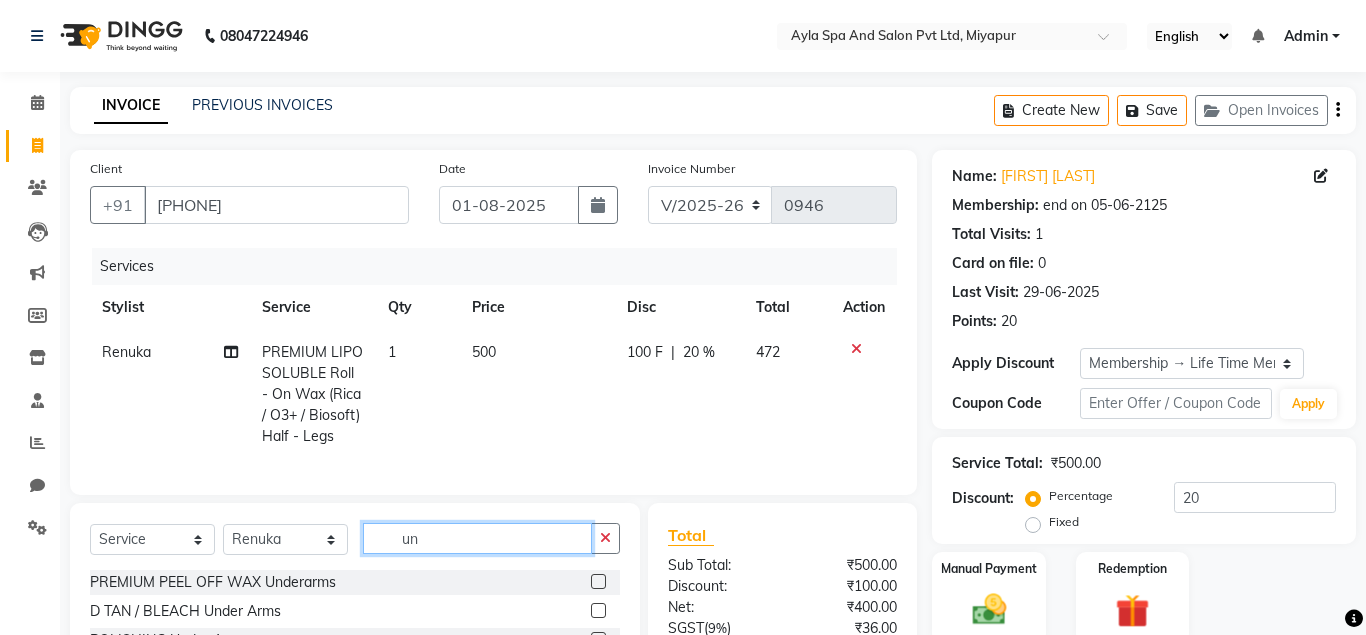 scroll, scrollTop: 0, scrollLeft: 0, axis: both 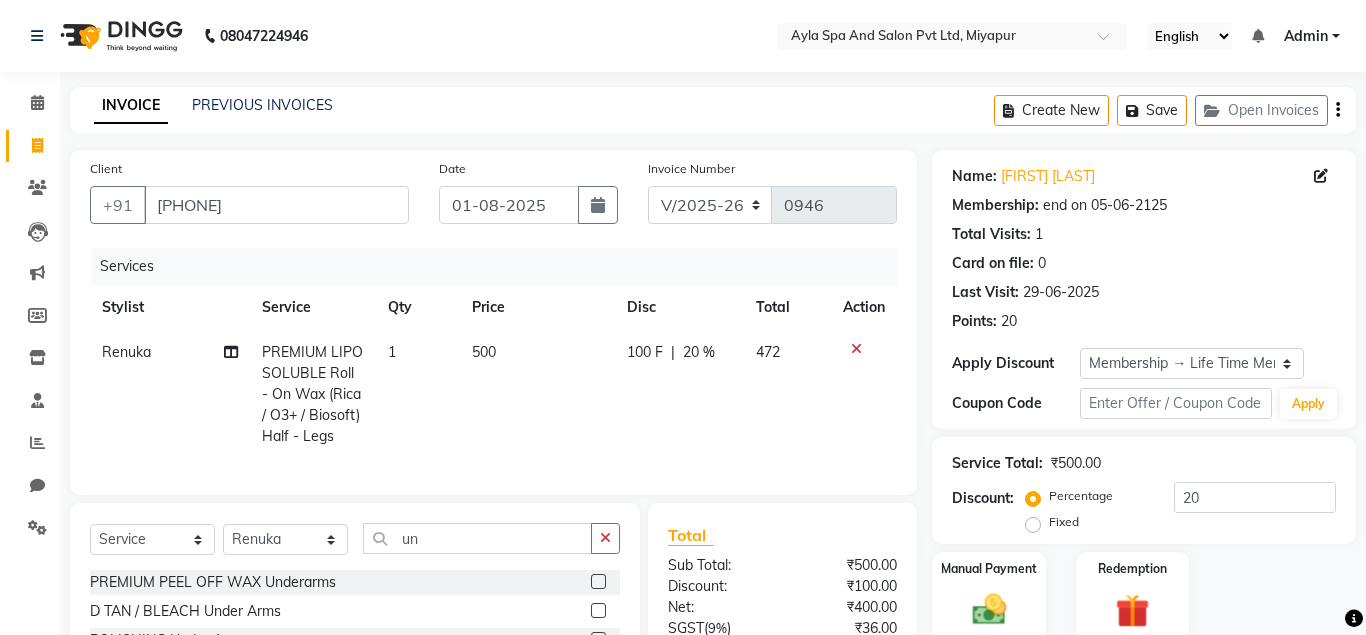 click 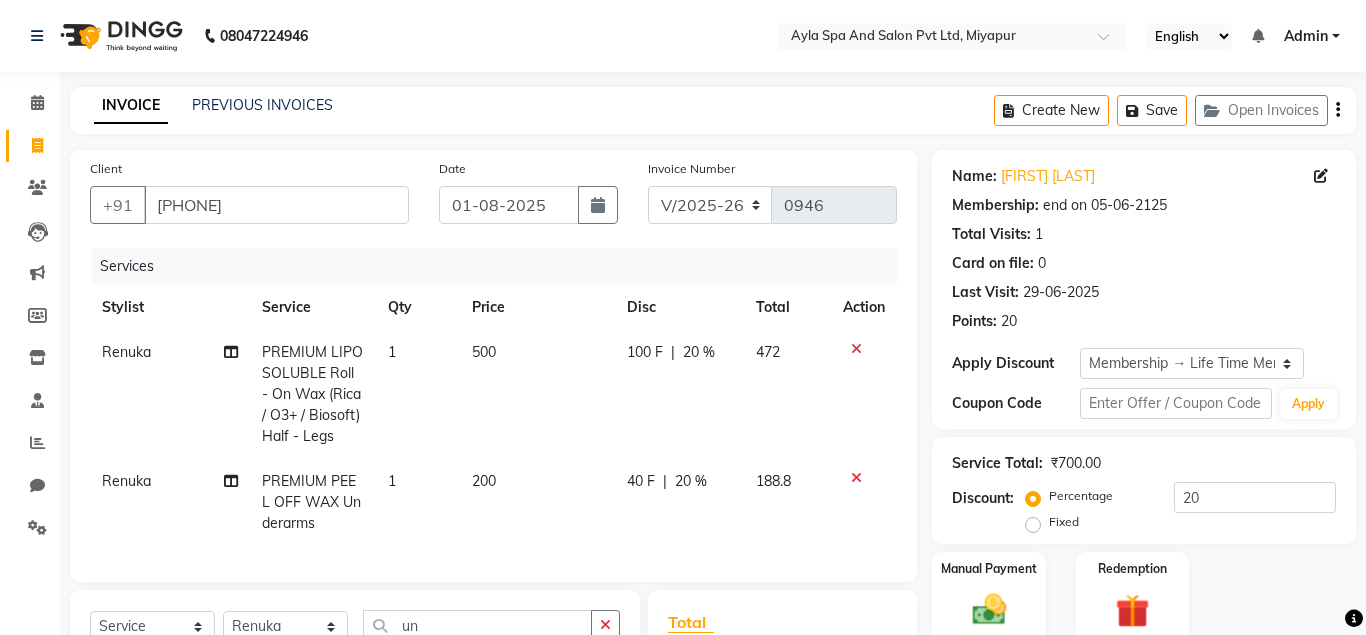 checkbox on "false" 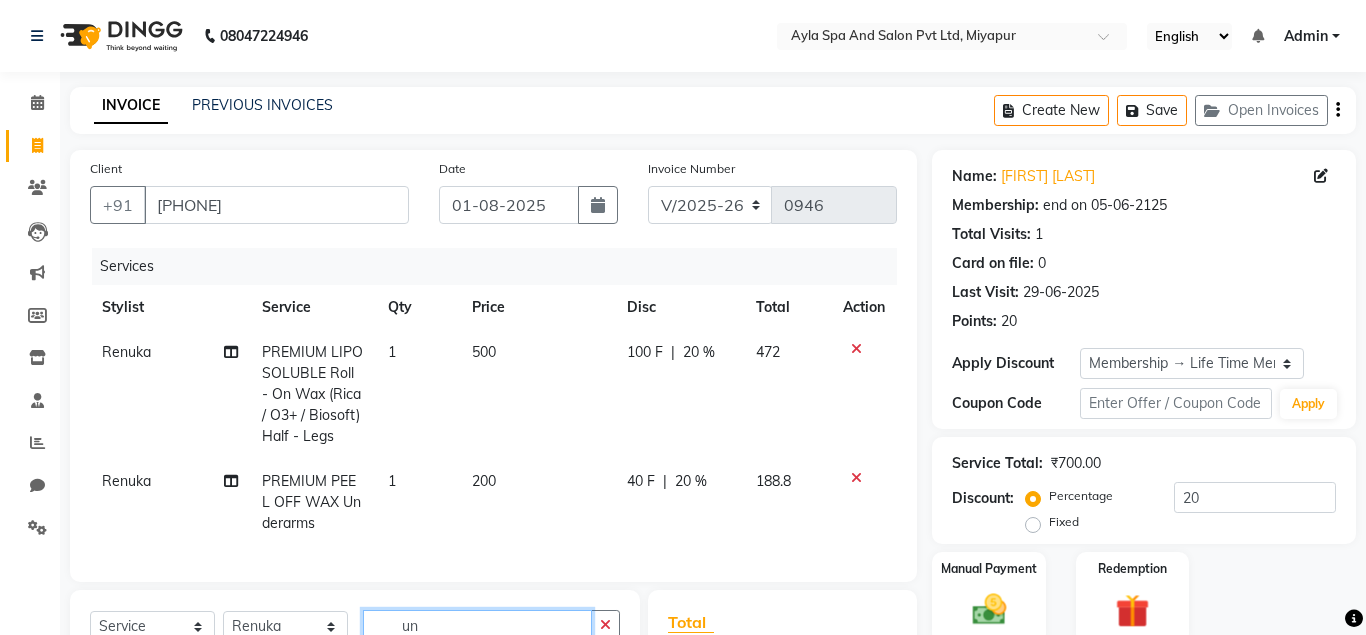 click on "un" 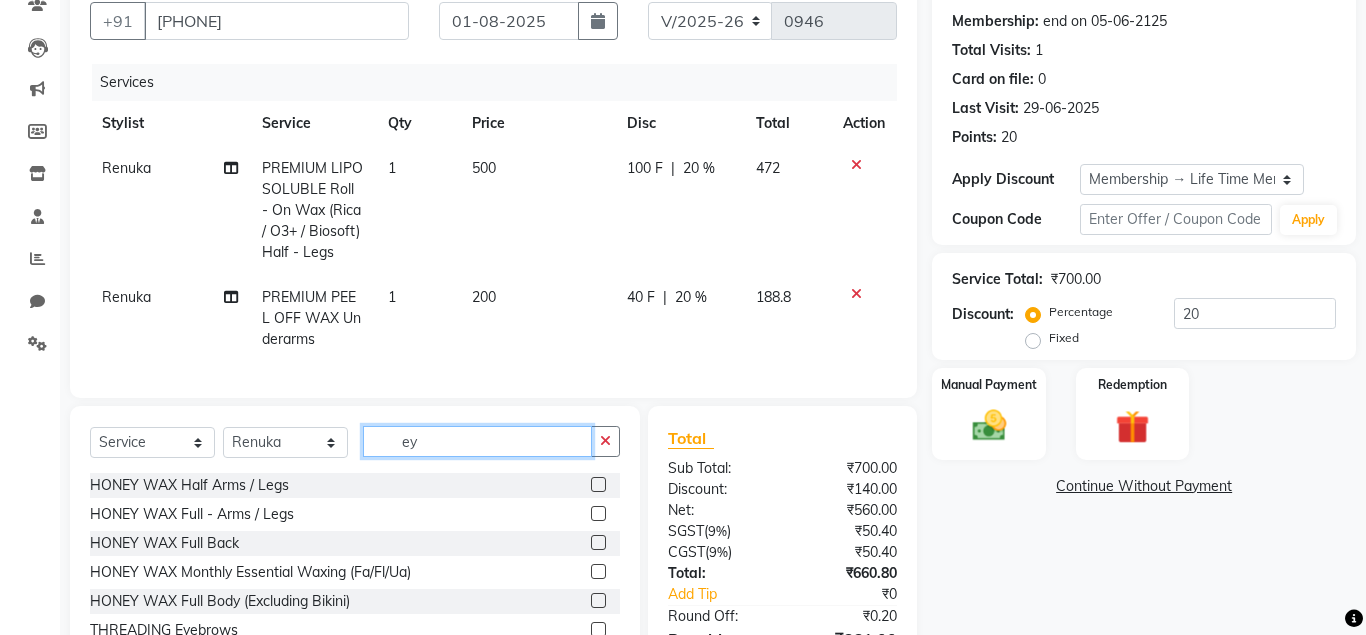 scroll, scrollTop: 204, scrollLeft: 0, axis: vertical 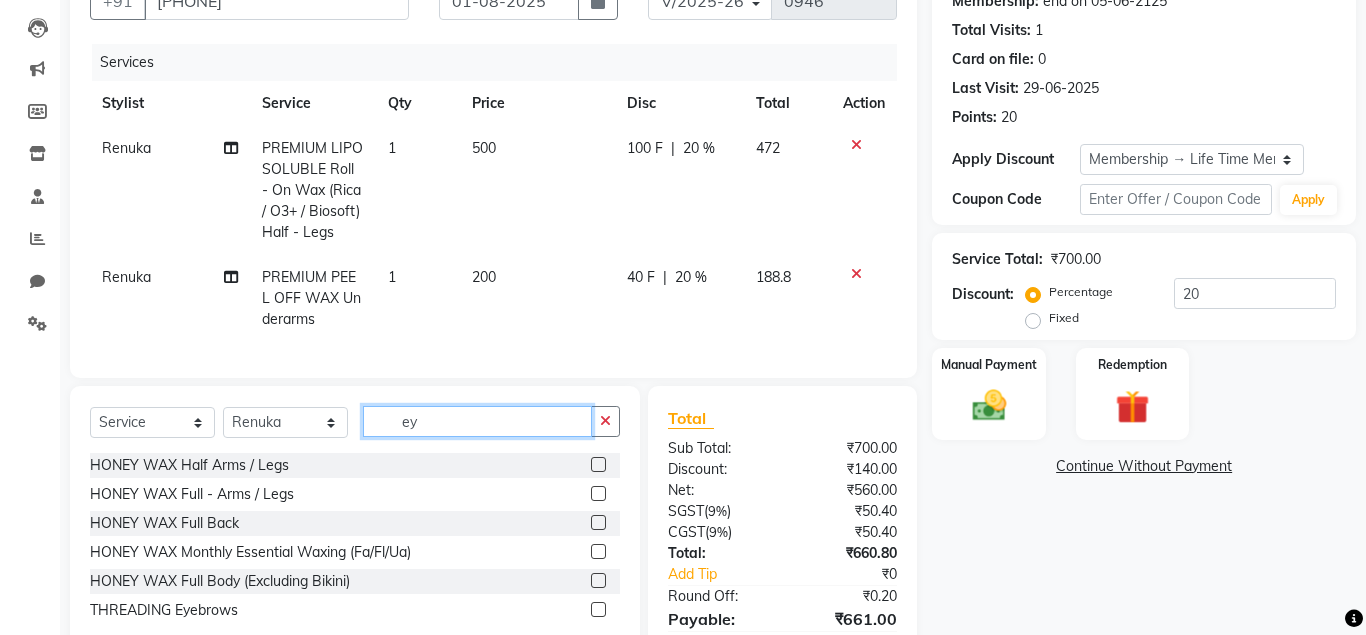 type on "ey" 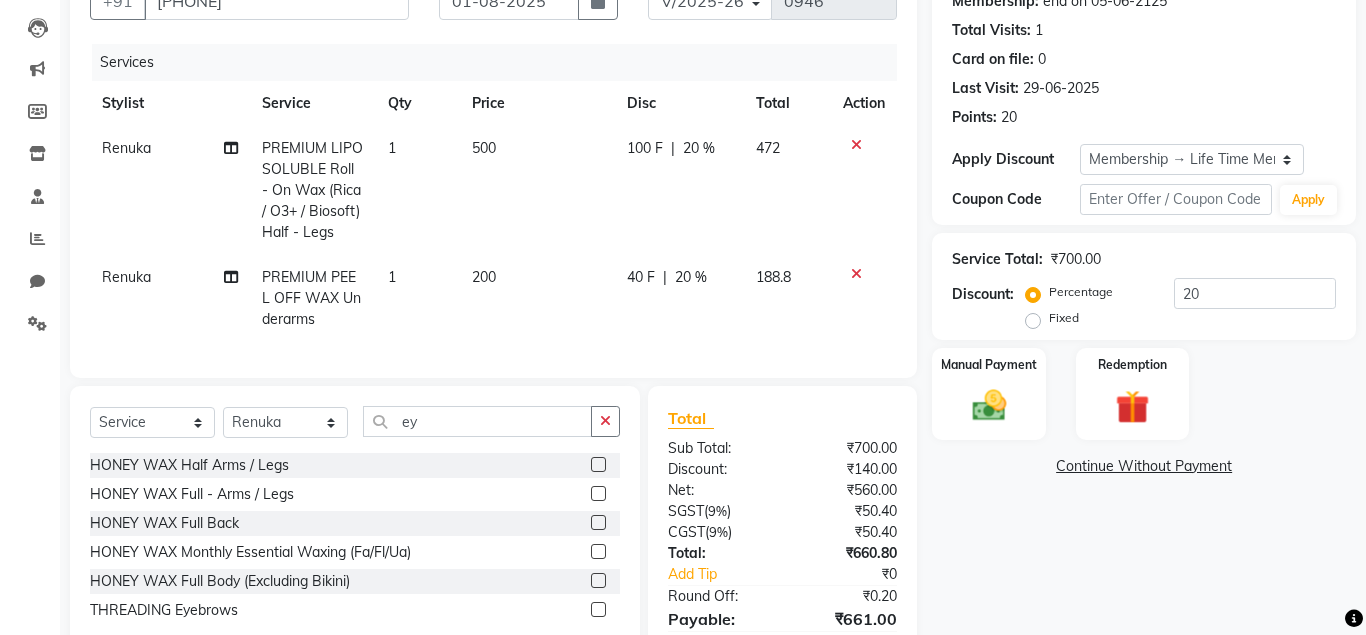 click 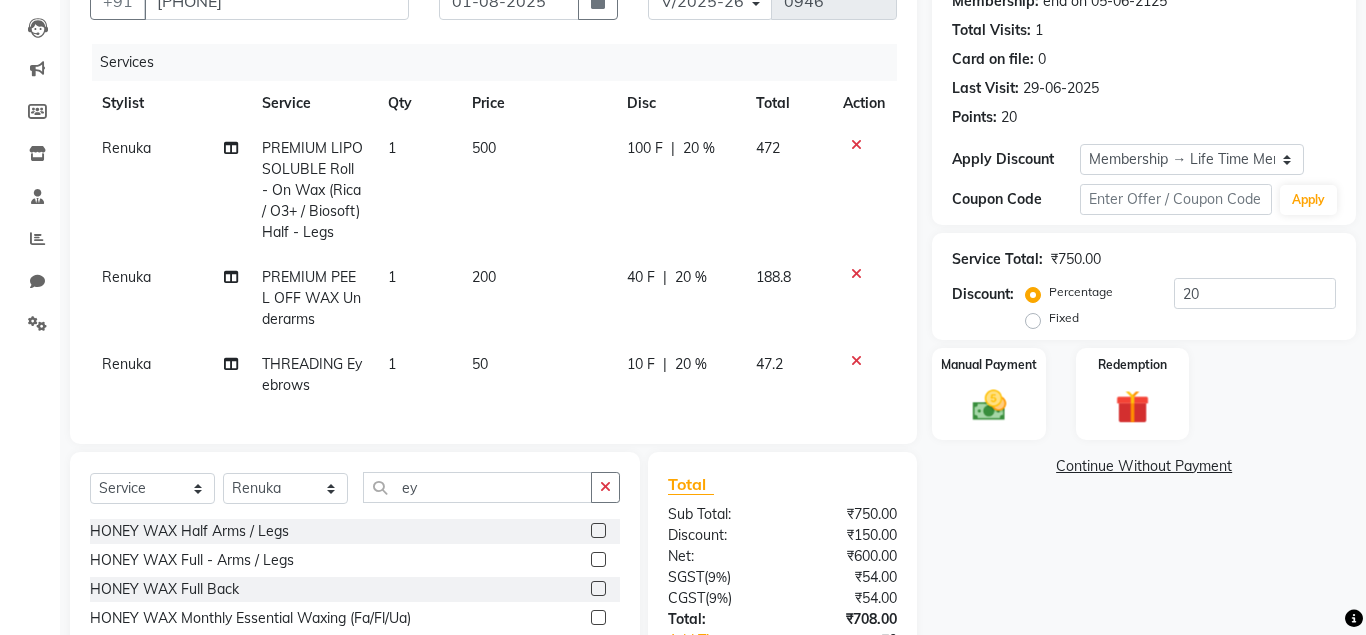 checkbox on "false" 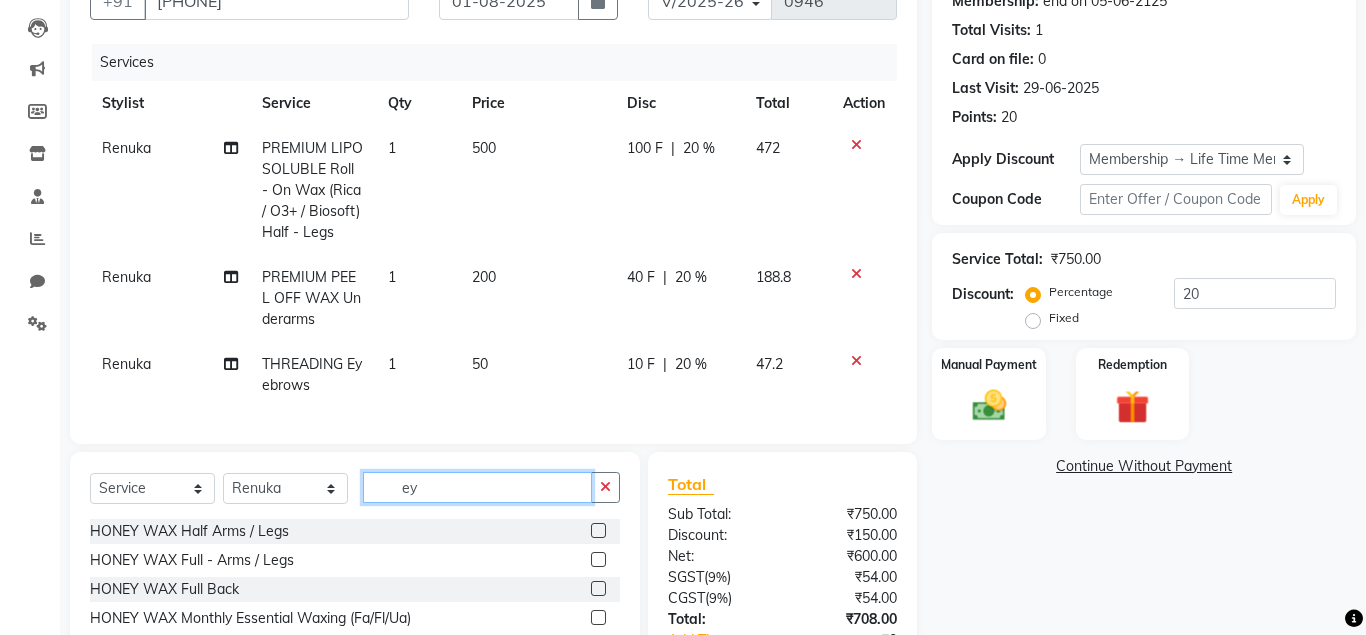 click on "ey" 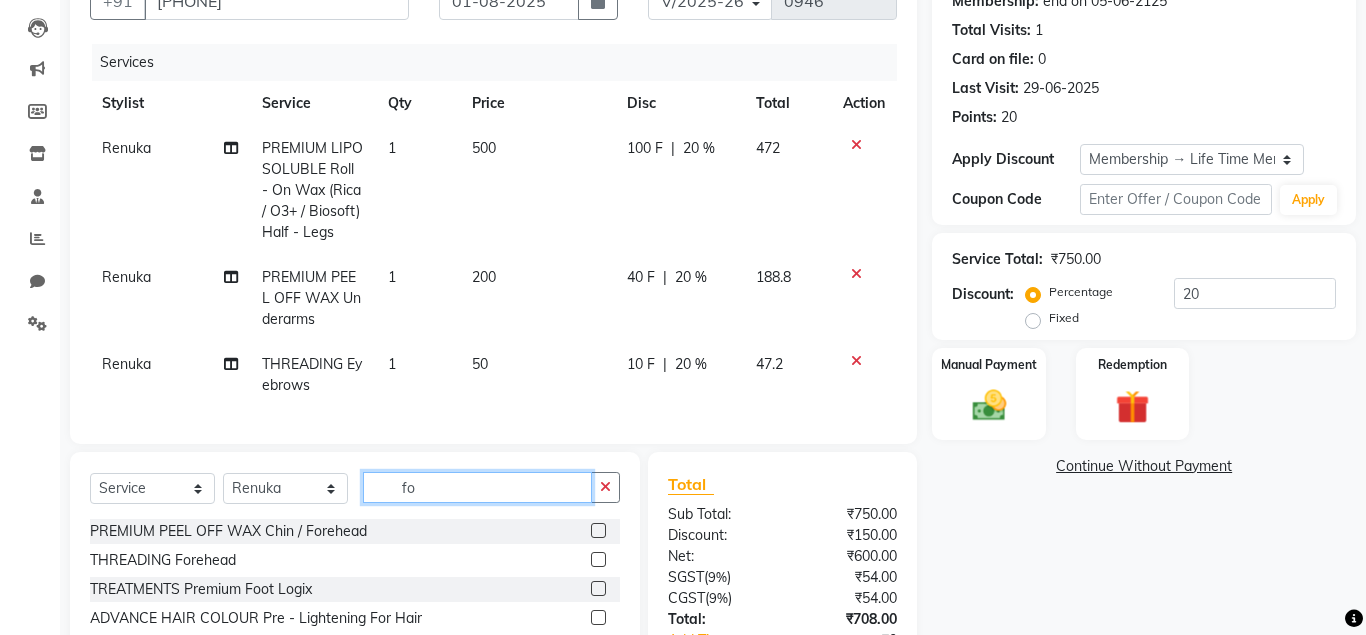type on "fo" 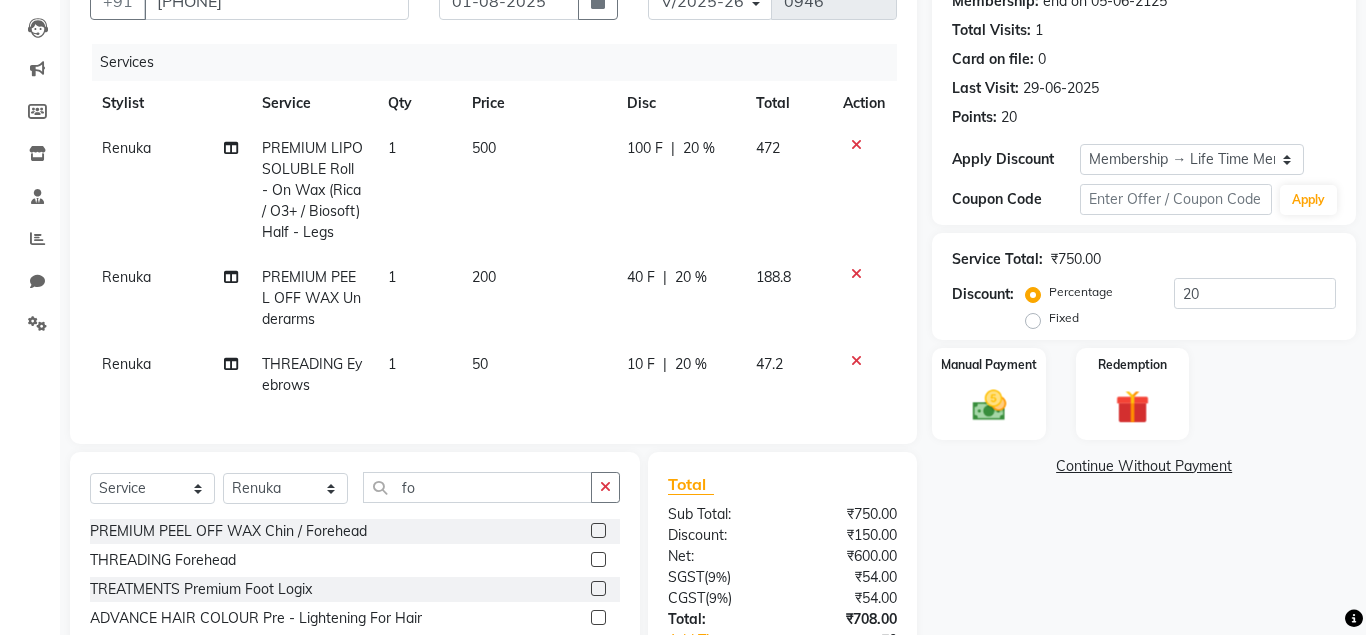 click 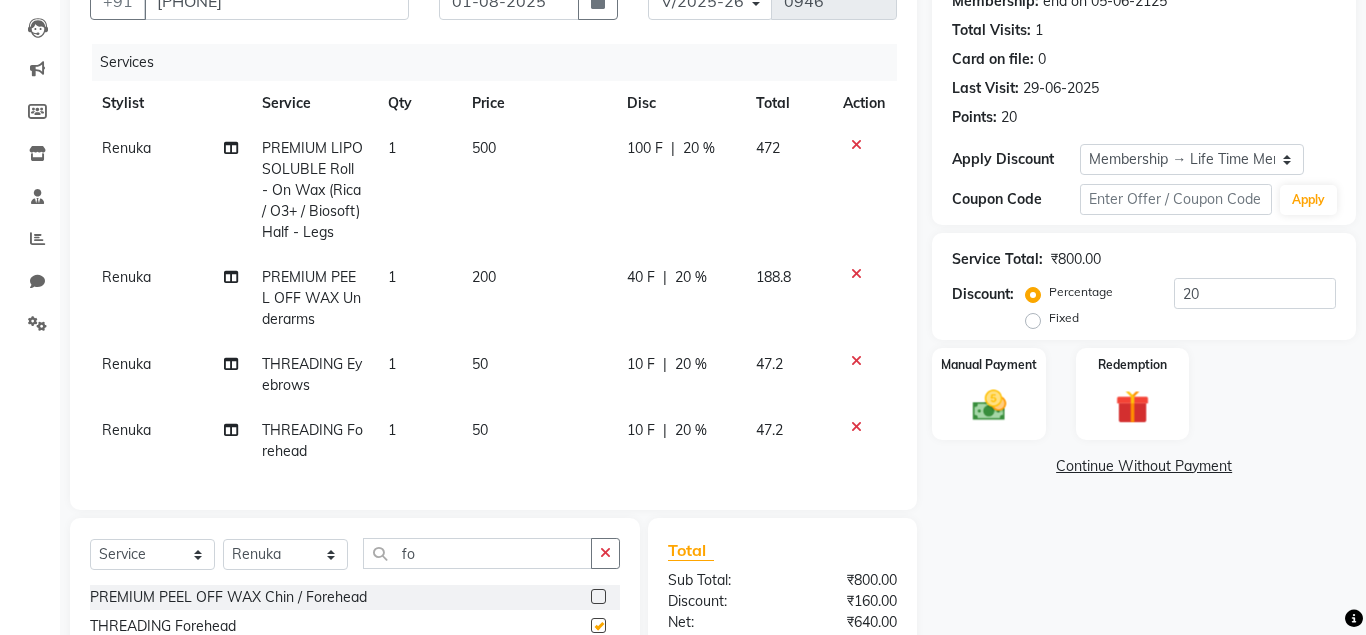 checkbox on "false" 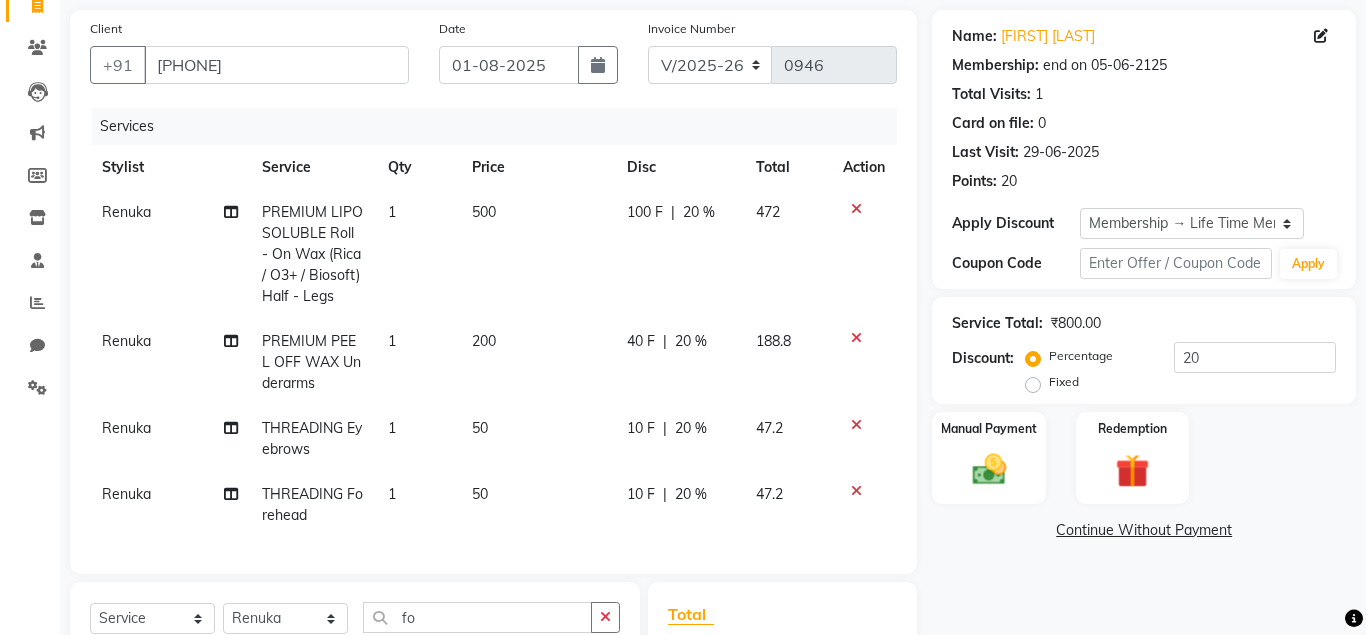 scroll, scrollTop: 306, scrollLeft: 0, axis: vertical 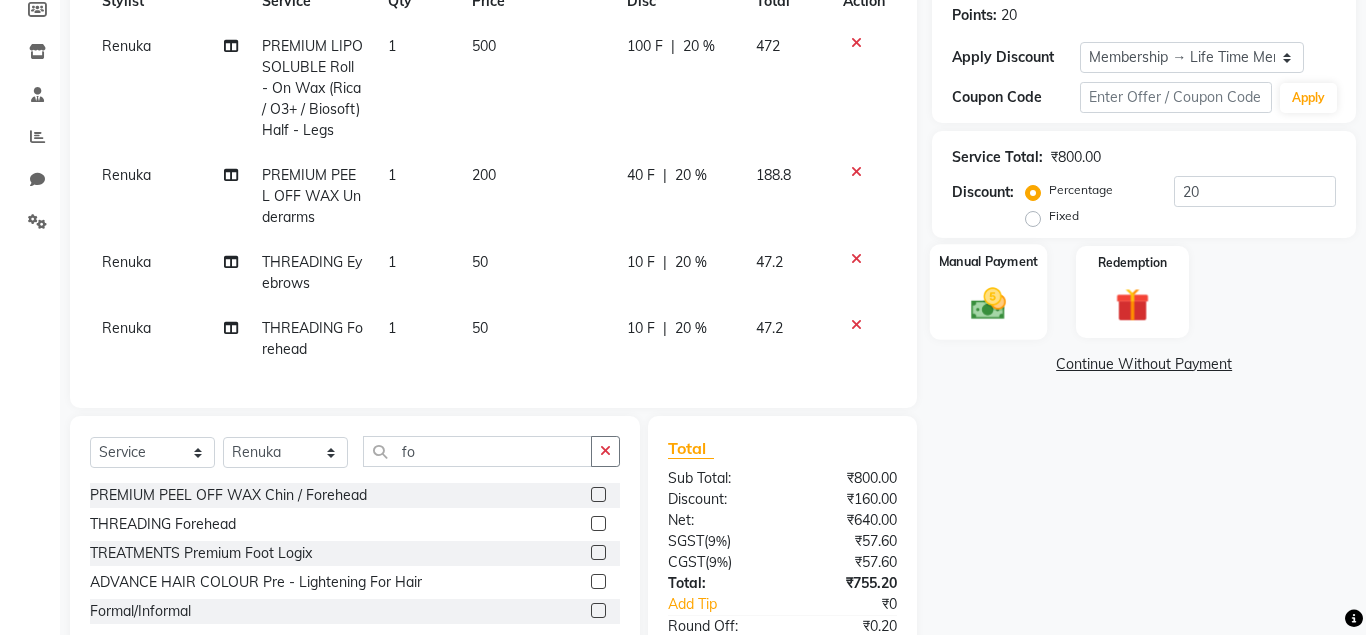 click on "Manual Payment" 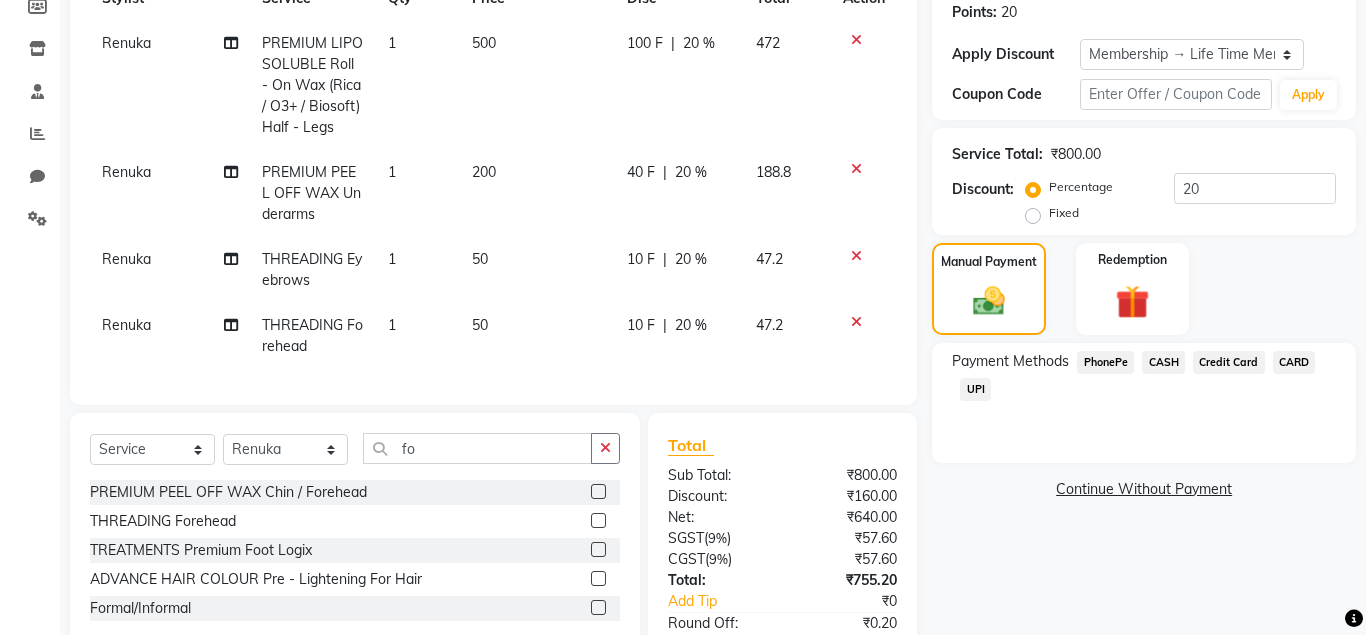scroll, scrollTop: 408, scrollLeft: 0, axis: vertical 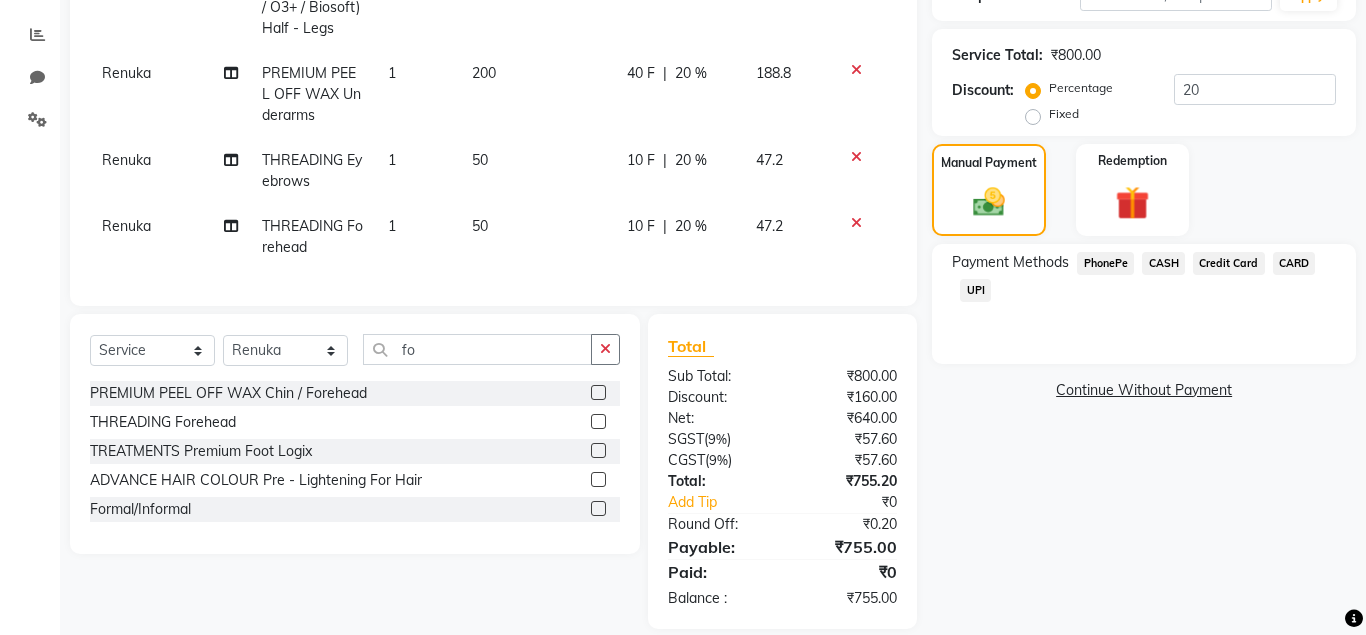 click on "UPI" 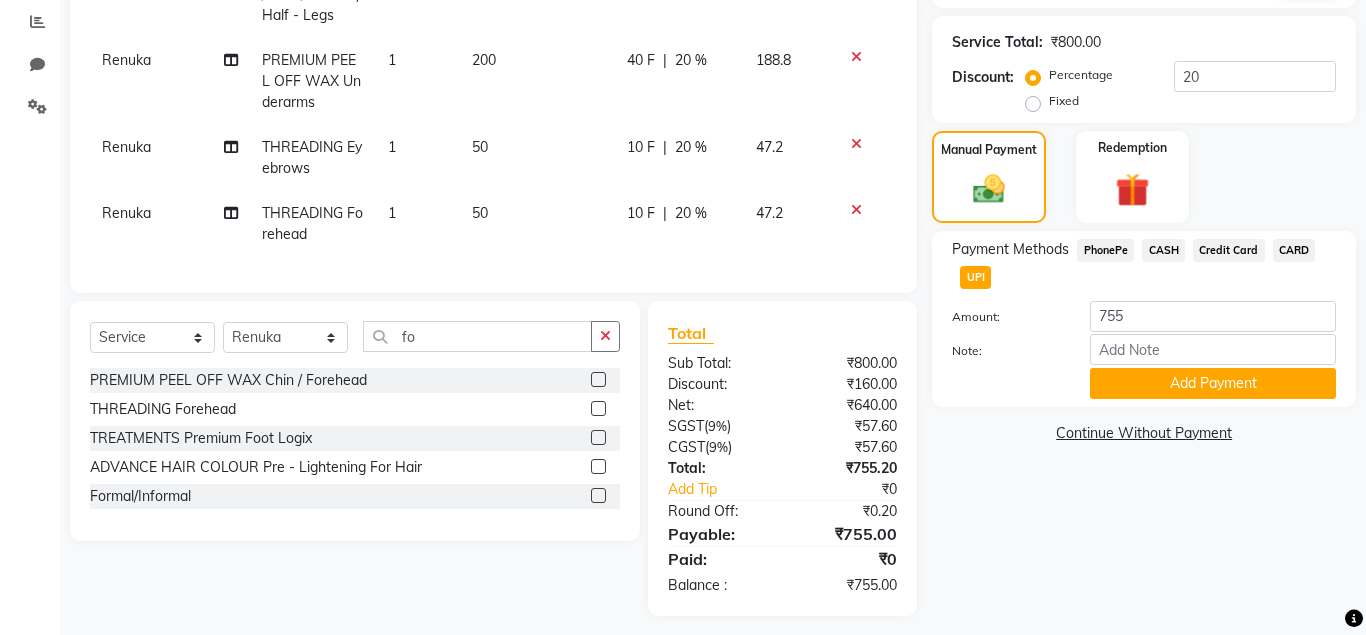 scroll, scrollTop: 432, scrollLeft: 0, axis: vertical 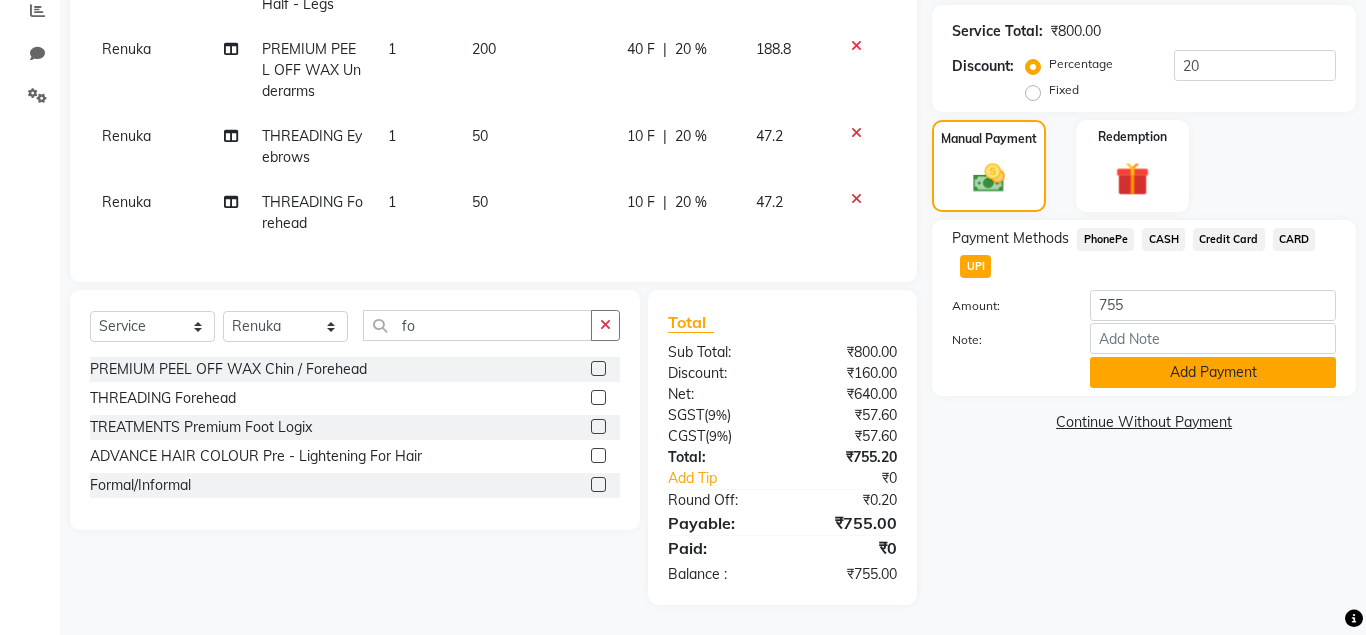 click on "Add Payment" 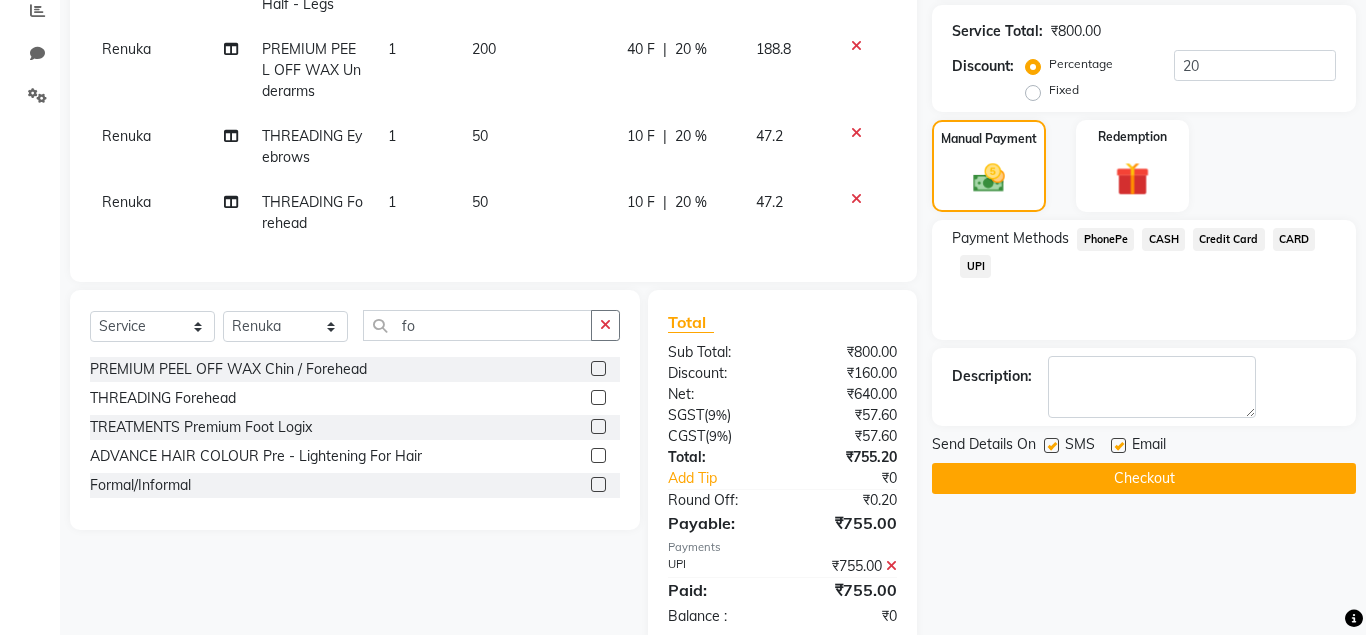 click 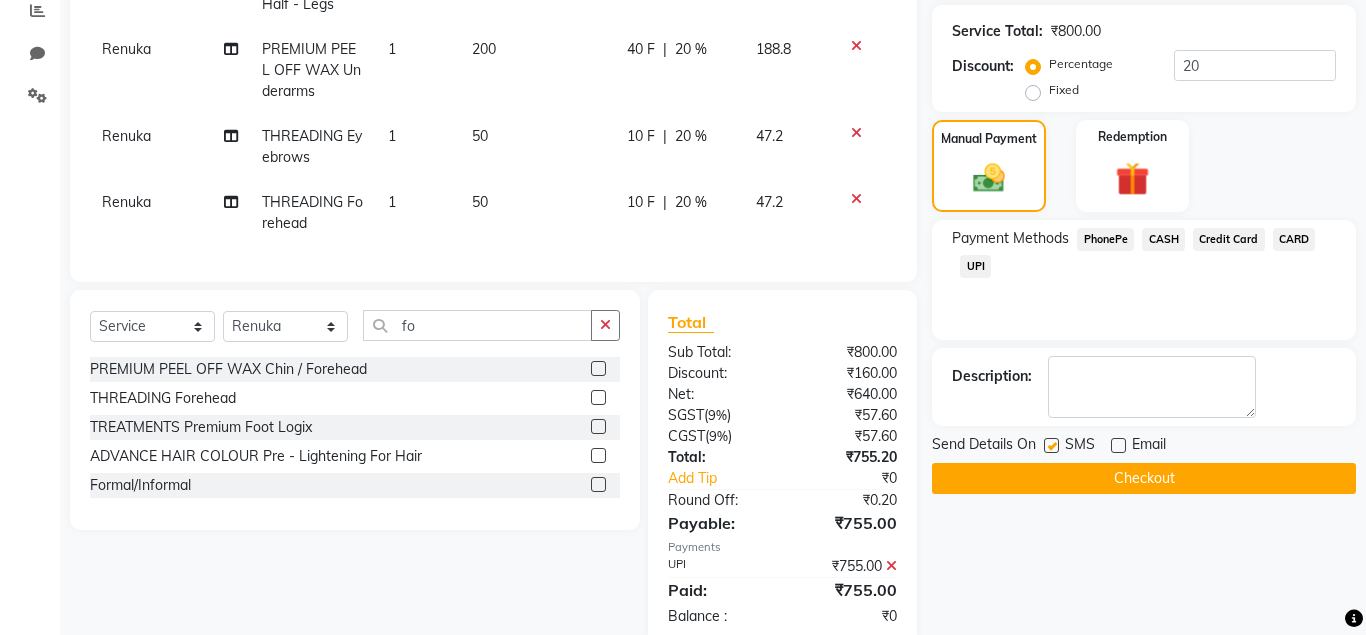 click on "Checkout" 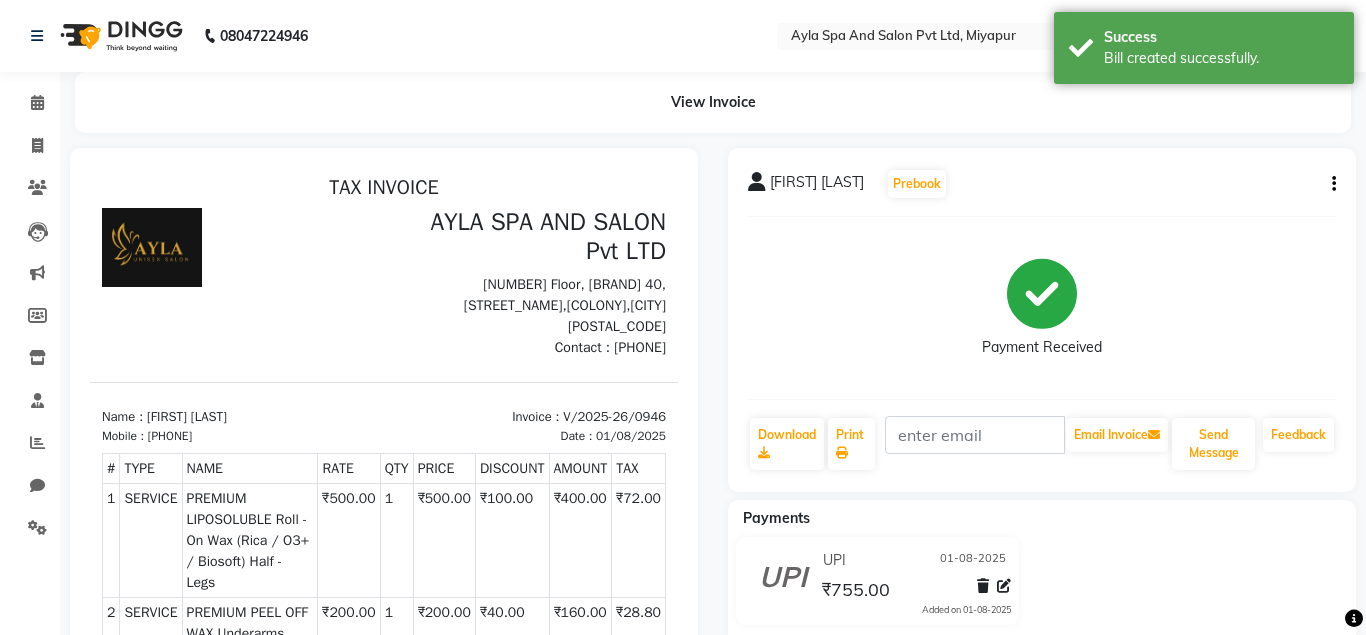 scroll, scrollTop: 0, scrollLeft: 0, axis: both 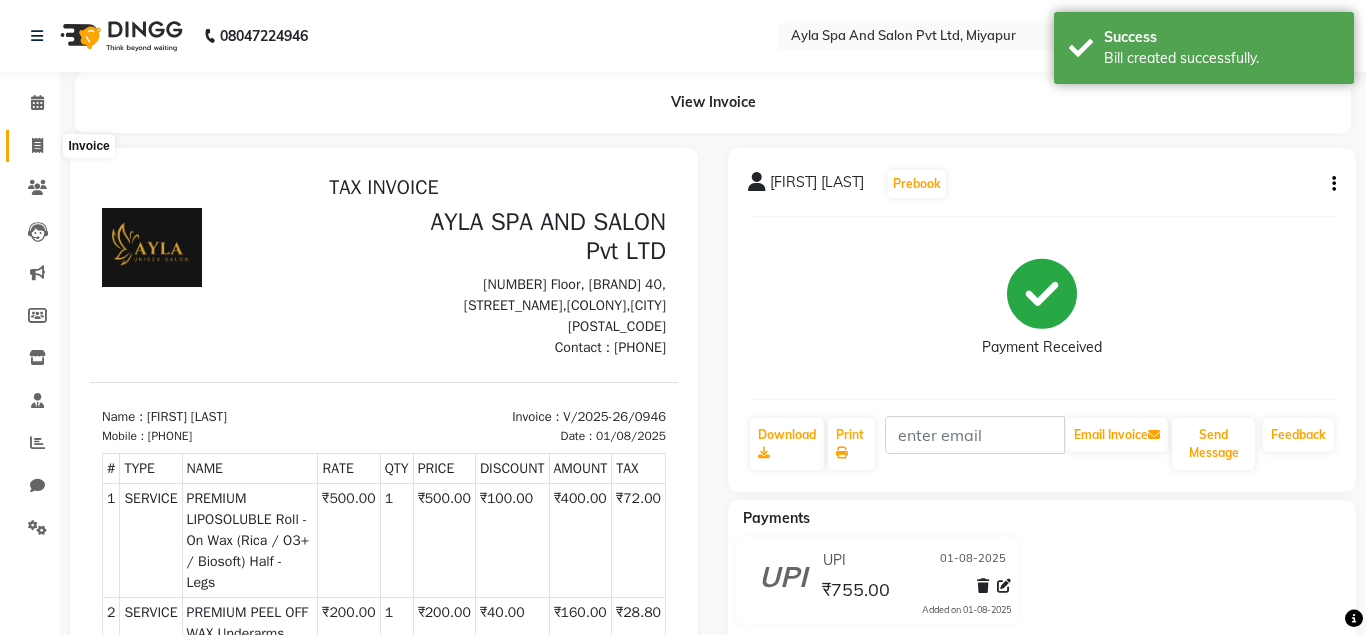 click 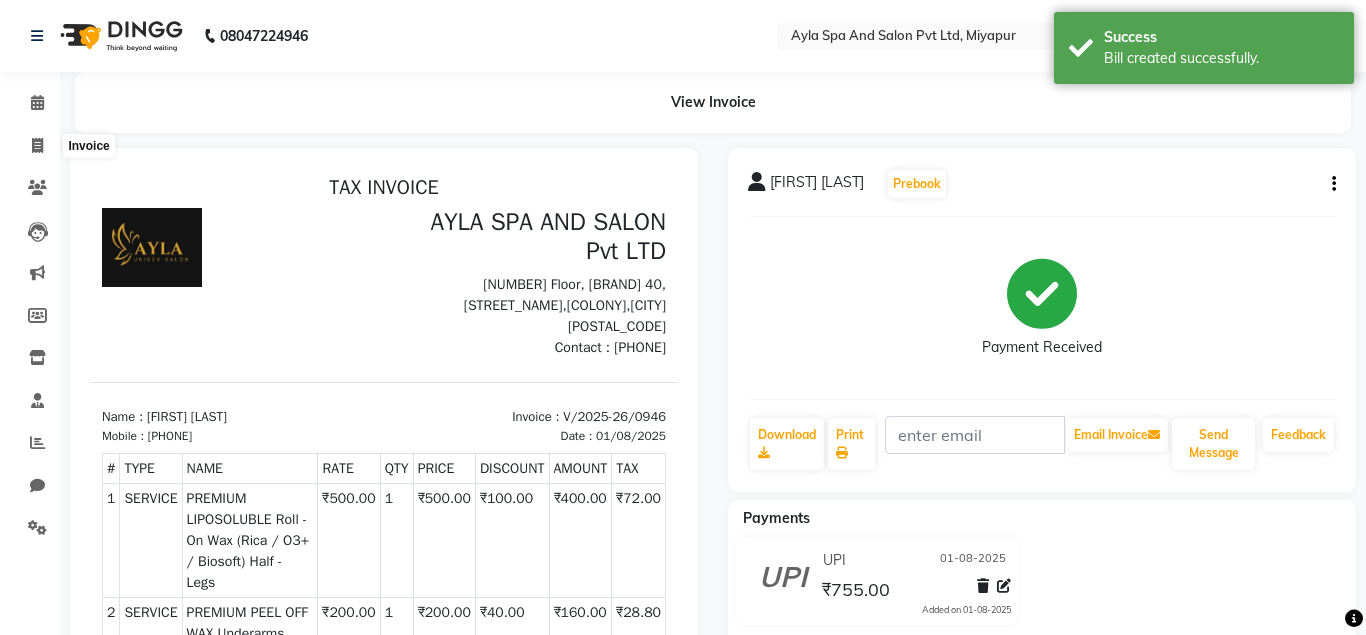 select on "7756" 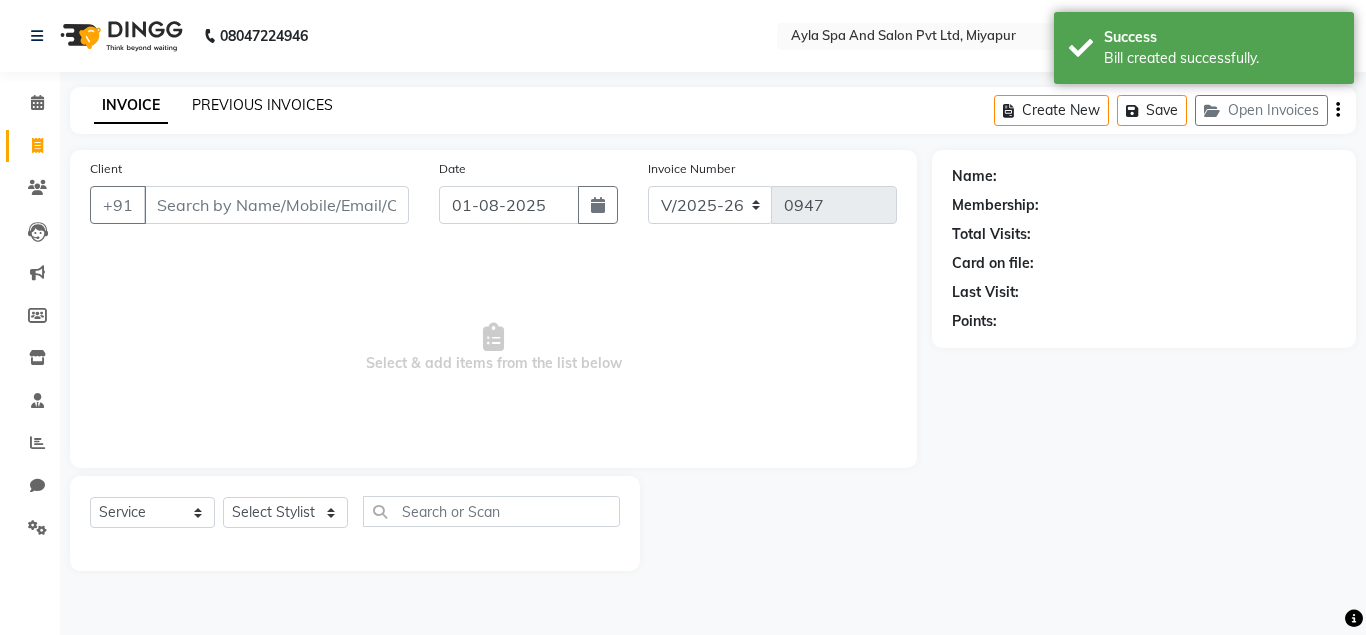 click on "PREVIOUS INVOICES" 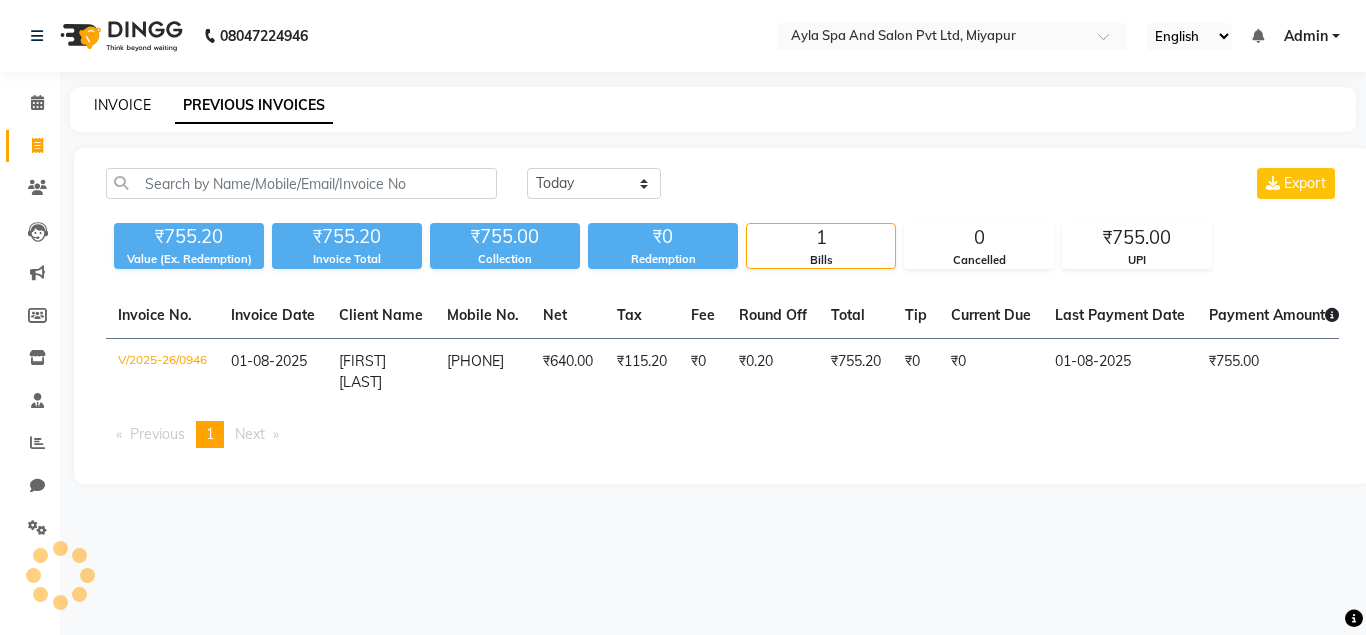 click on "INVOICE" 